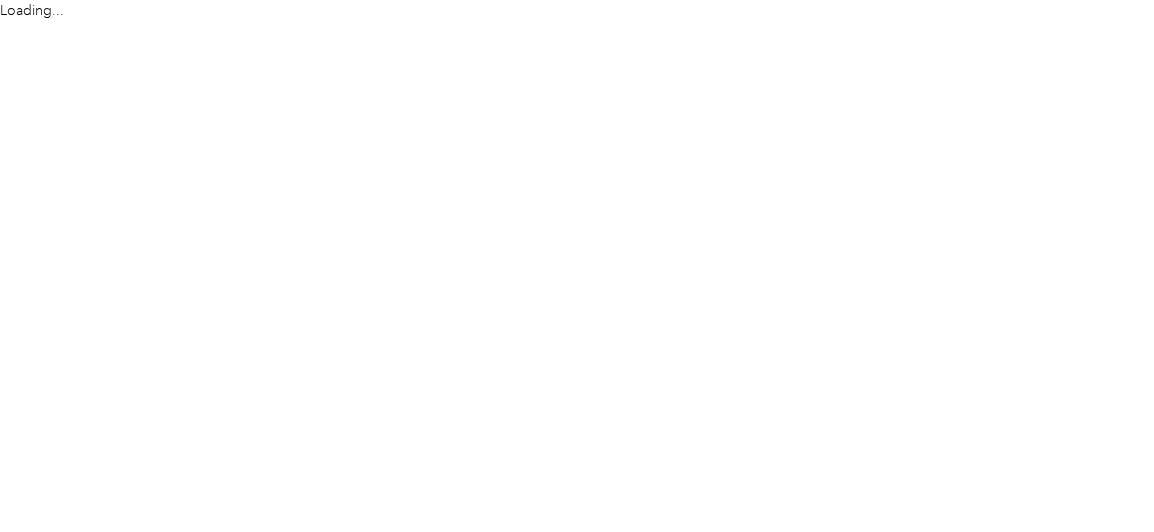scroll, scrollTop: 0, scrollLeft: 0, axis: both 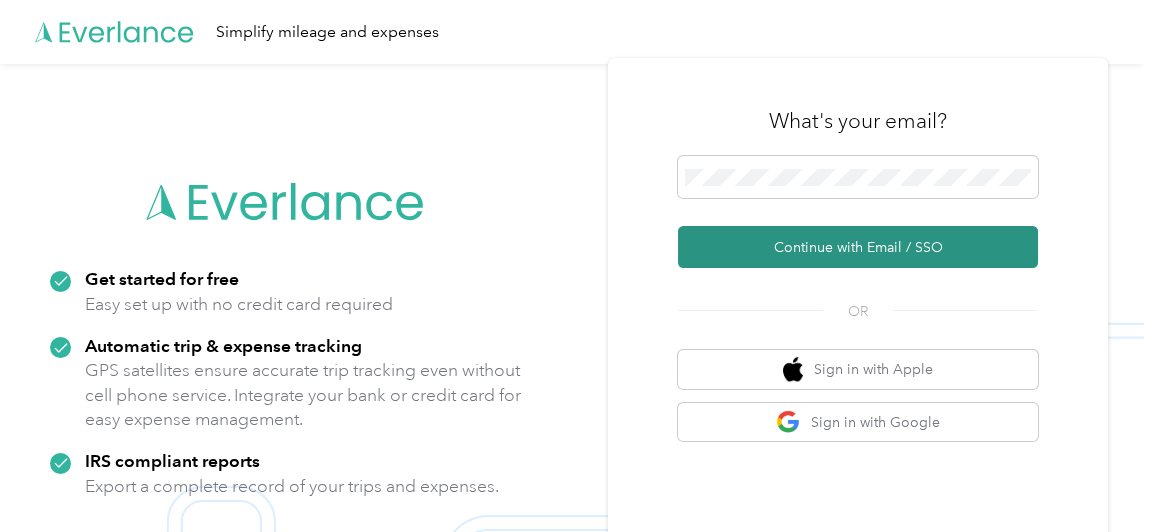 click on "Continue with Email / SSO" at bounding box center [858, 247] 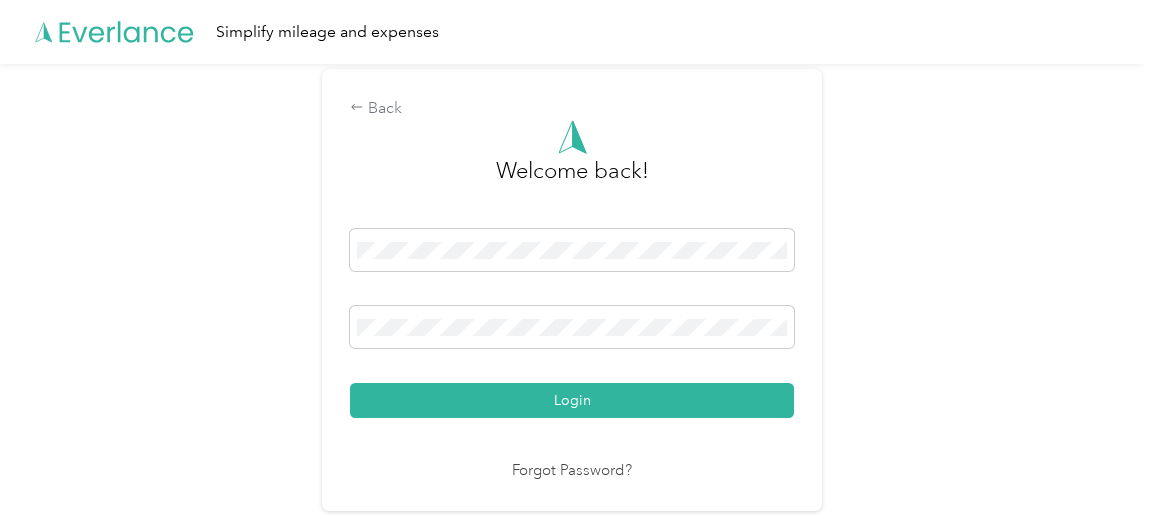 click on "Login" at bounding box center [572, 400] 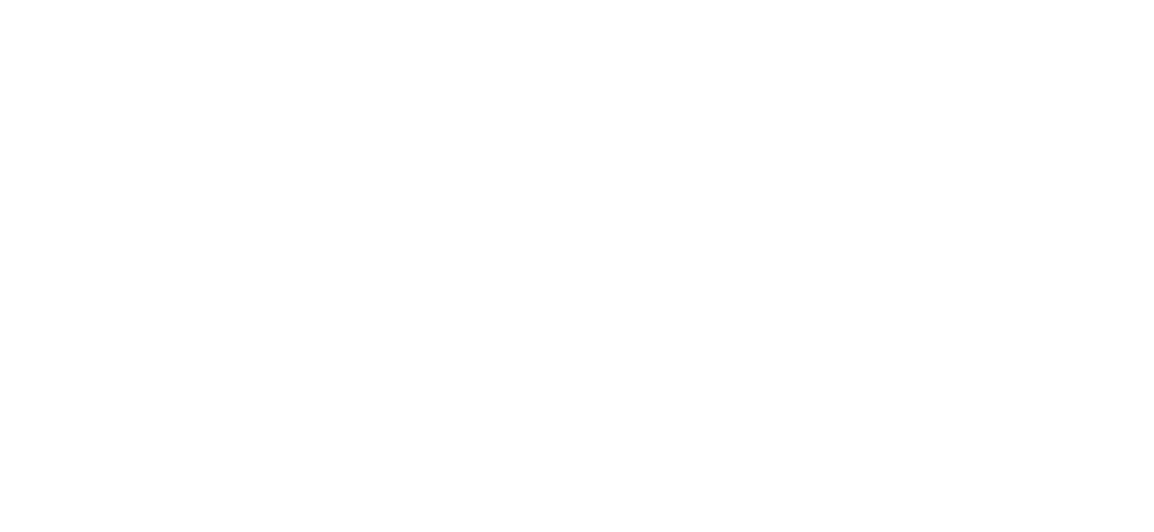 scroll, scrollTop: 0, scrollLeft: 0, axis: both 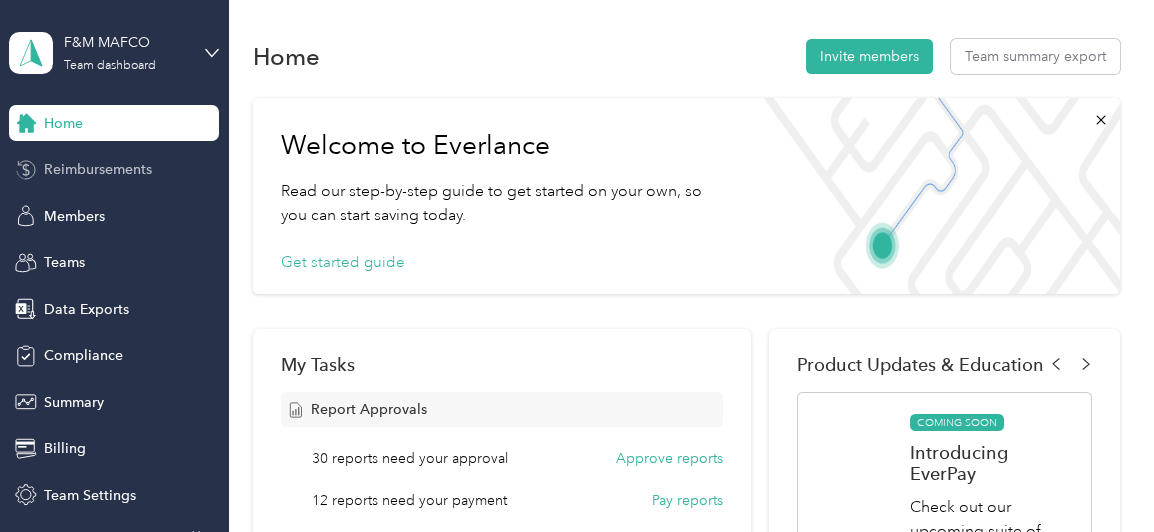 click on "Reimbursements" at bounding box center [98, 169] 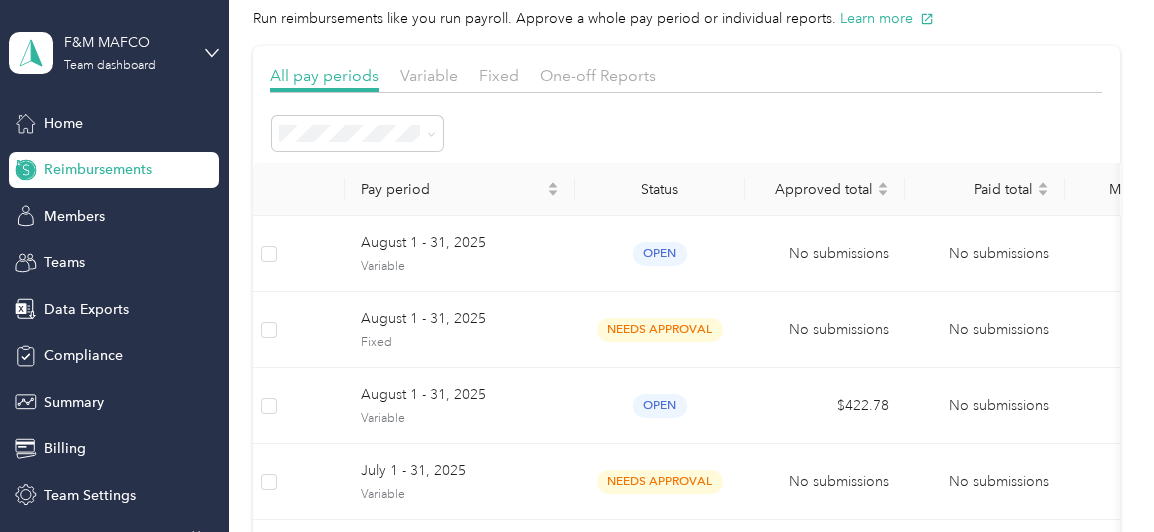 scroll, scrollTop: 81, scrollLeft: 0, axis: vertical 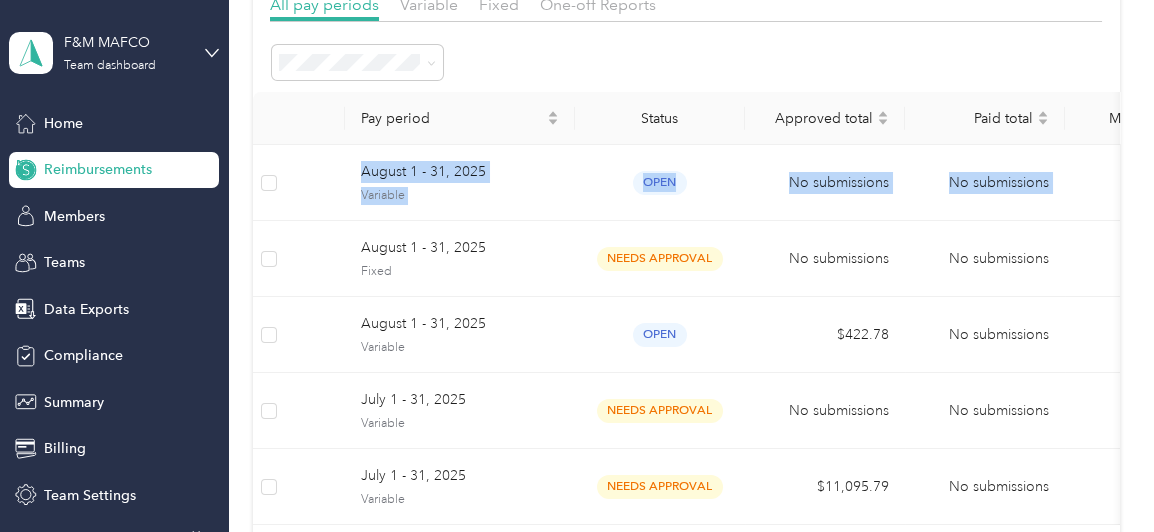 drag, startPoint x: 1135, startPoint y: 139, endPoint x: 1130, endPoint y: 173, distance: 34.36568 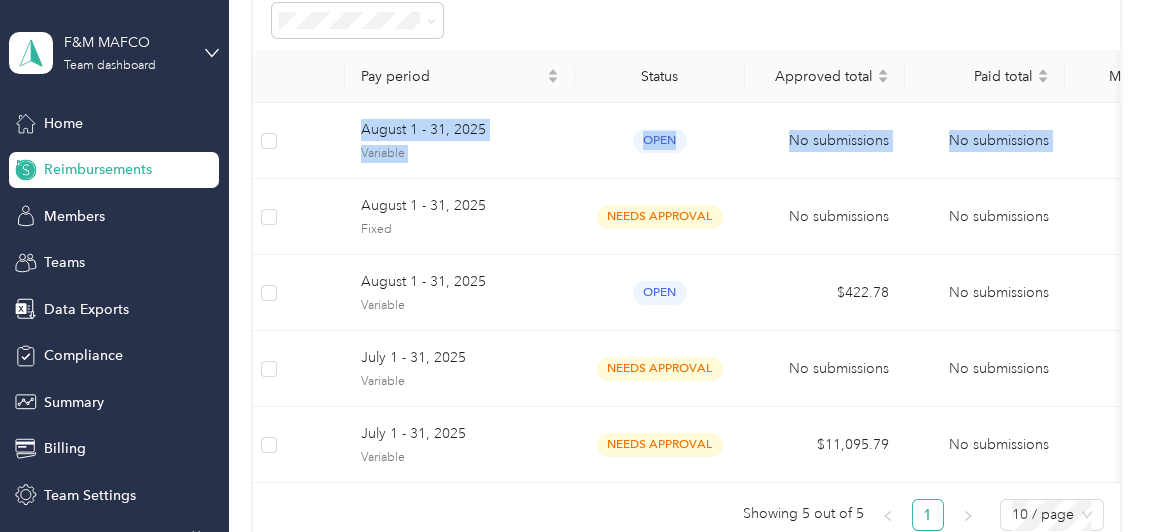 scroll, scrollTop: 196, scrollLeft: 0, axis: vertical 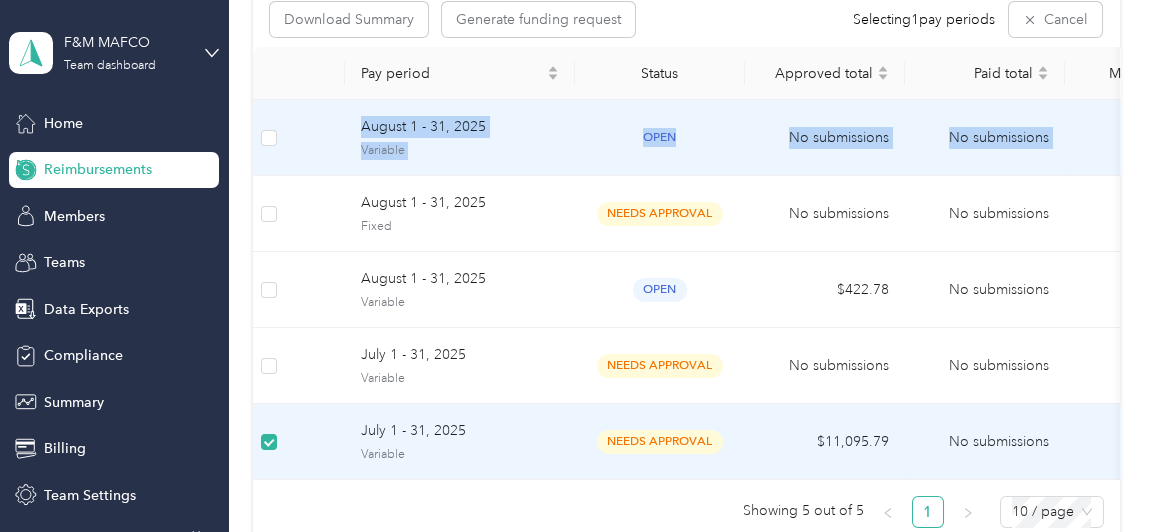 click on "No submissions" at bounding box center (825, 138) 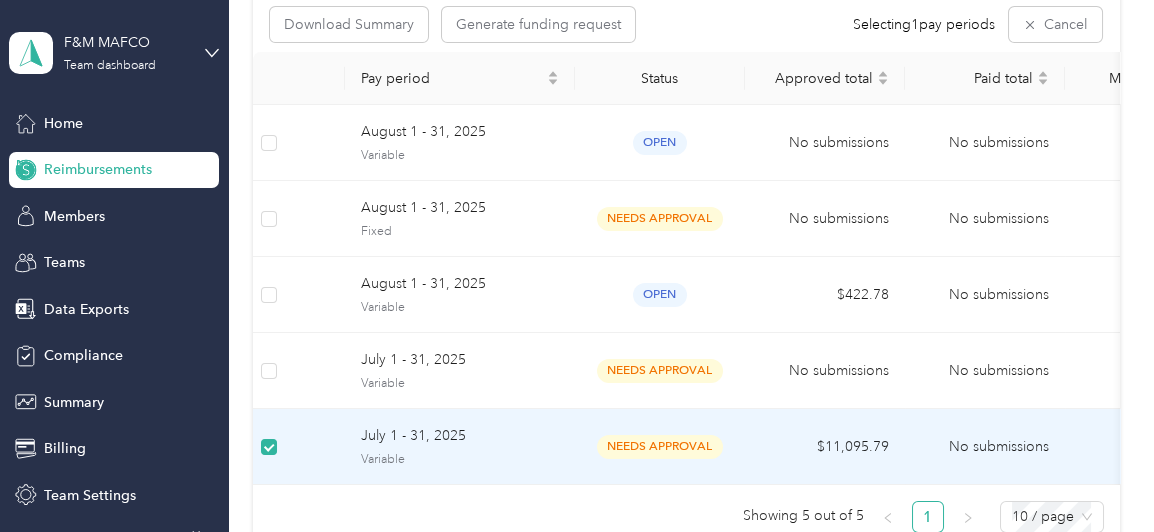 scroll, scrollTop: 186, scrollLeft: 0, axis: vertical 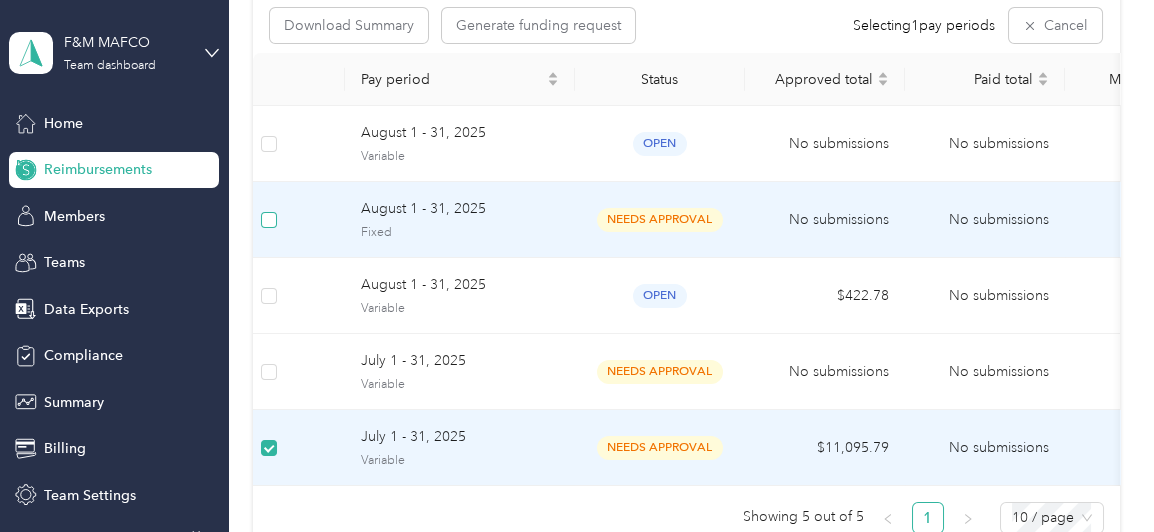 click at bounding box center [269, 220] 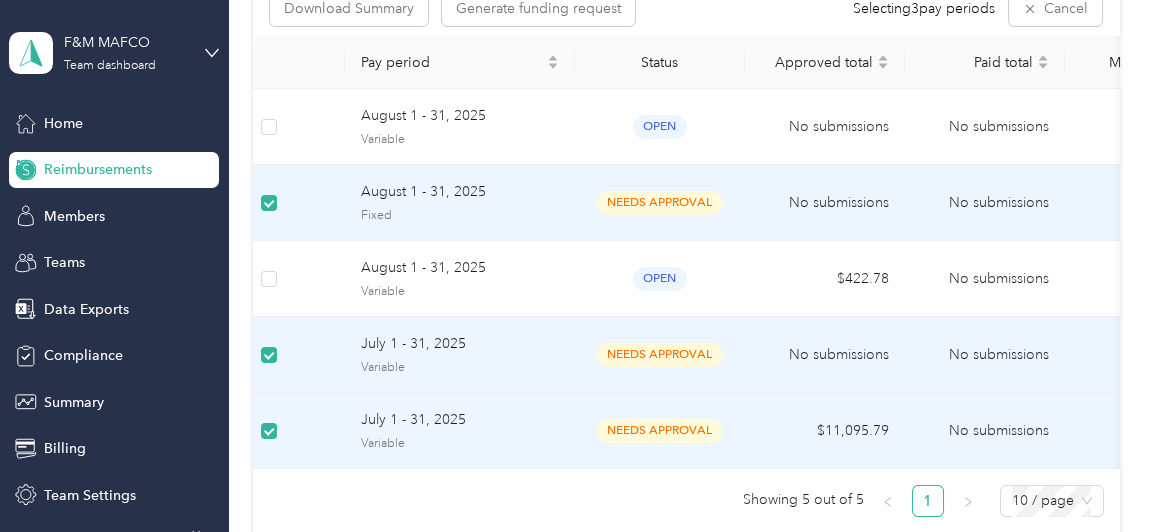 scroll, scrollTop: 201, scrollLeft: 0, axis: vertical 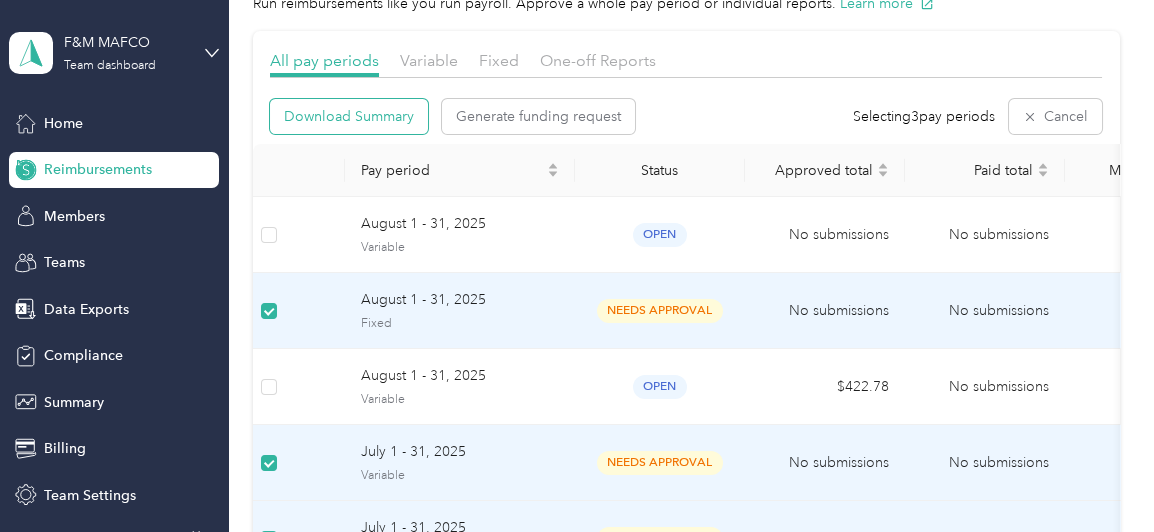 click on "Download Summary" at bounding box center (349, 116) 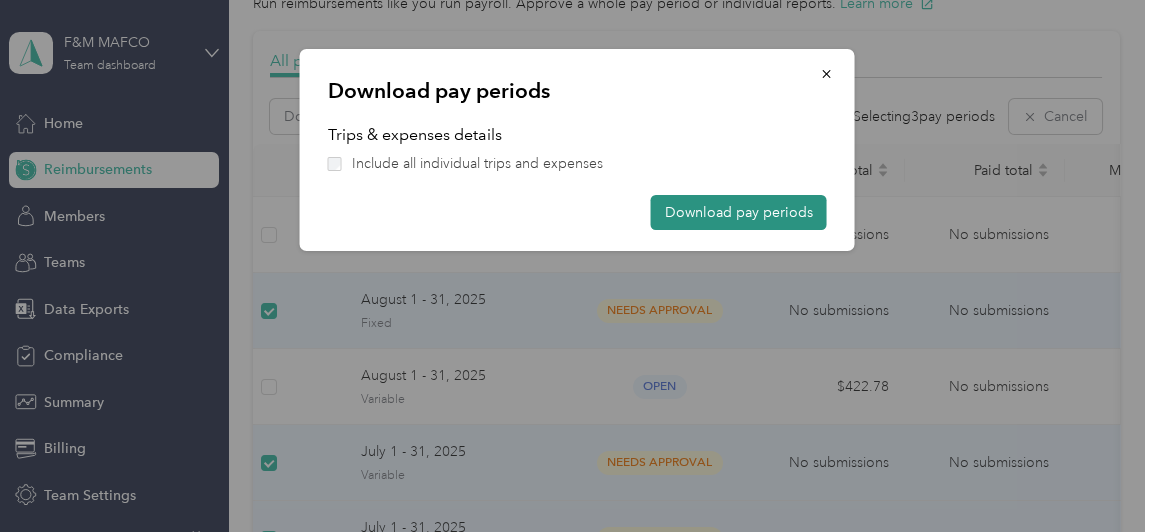 click on "Download pay periods" at bounding box center [739, 212] 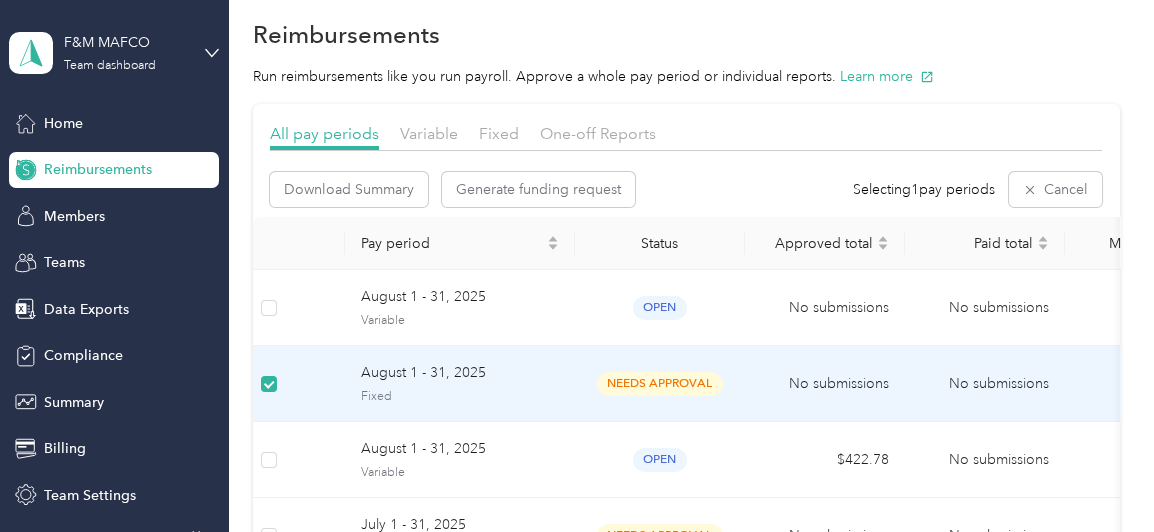 scroll, scrollTop: 0, scrollLeft: 0, axis: both 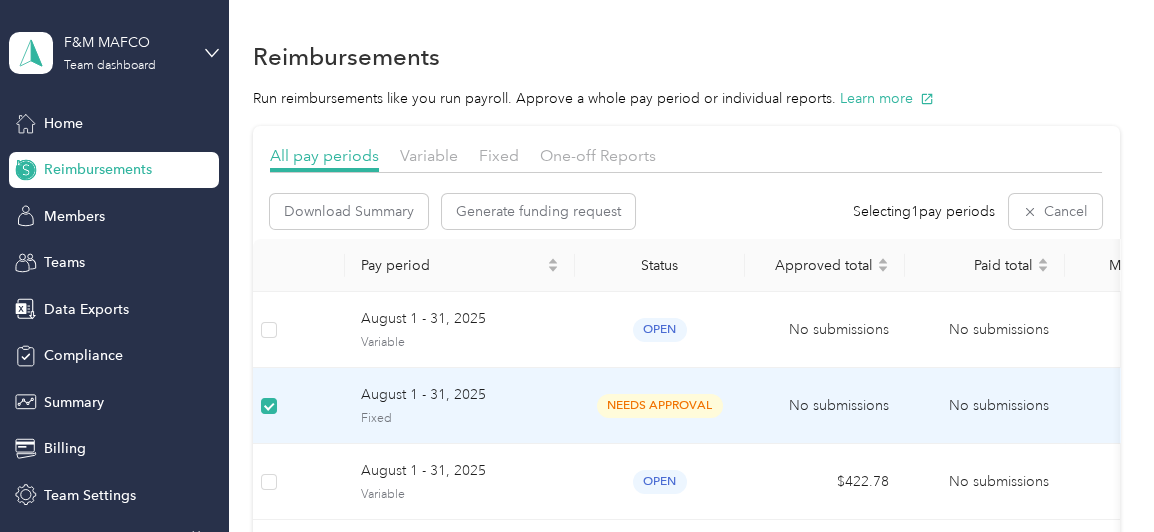click on "Fixed" at bounding box center [460, 419] 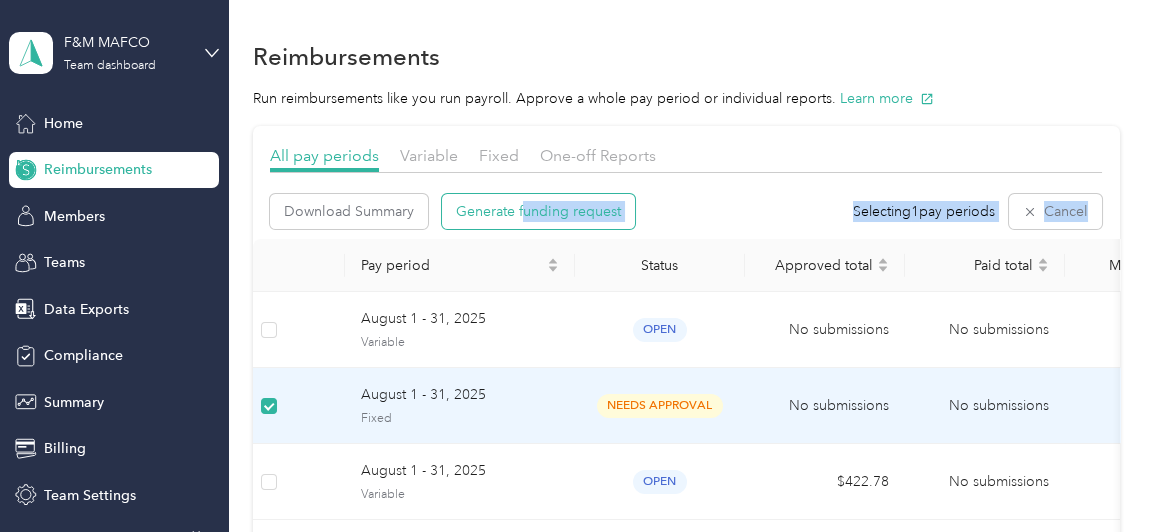 drag, startPoint x: 537, startPoint y: 231, endPoint x: 521, endPoint y: 211, distance: 25.612497 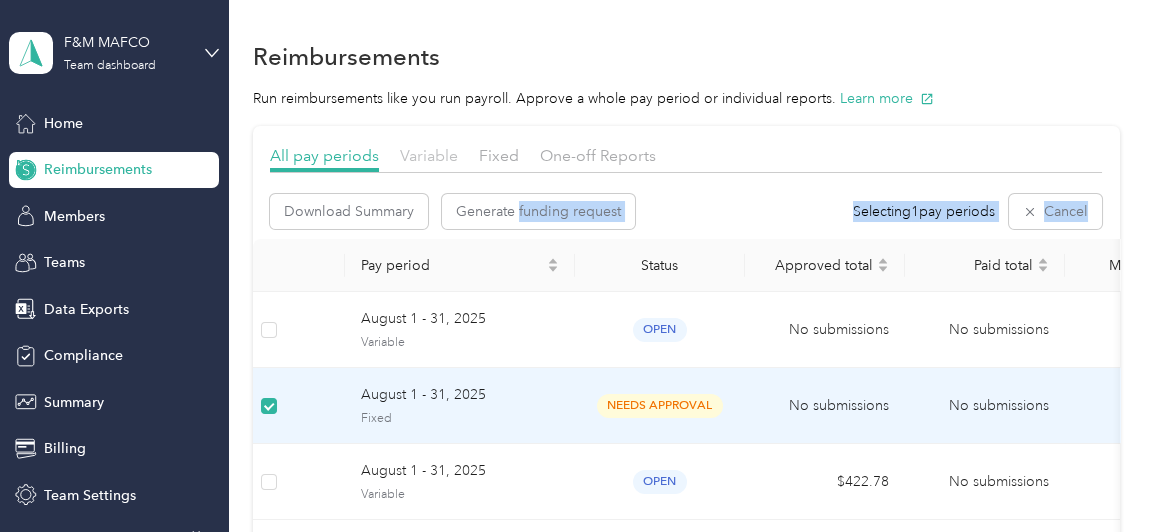 click on "Variable" at bounding box center [429, 155] 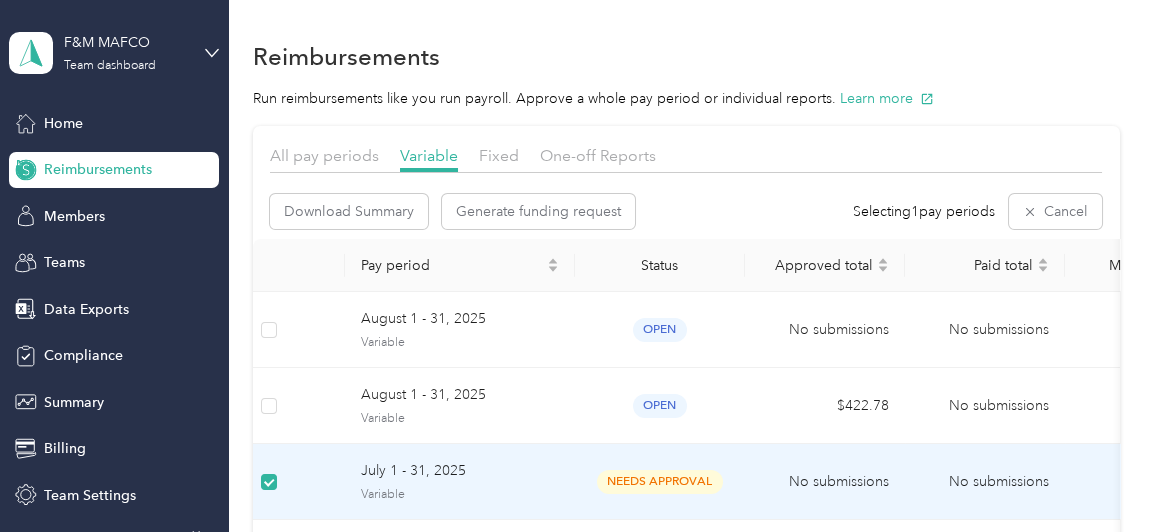 click on "July 1 - 31, 2025" at bounding box center (460, 471) 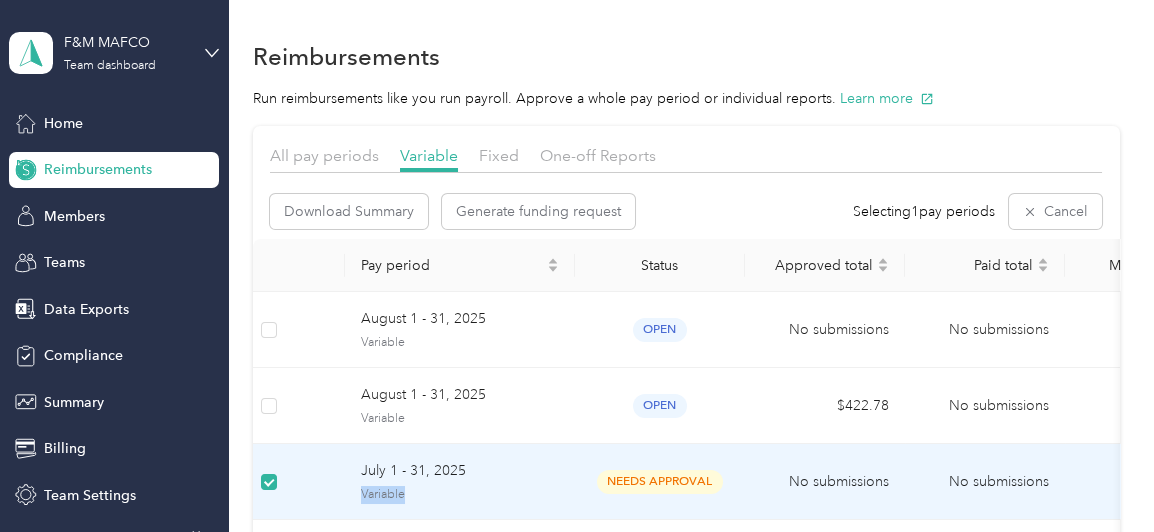 click on "Variable" at bounding box center [460, 495] 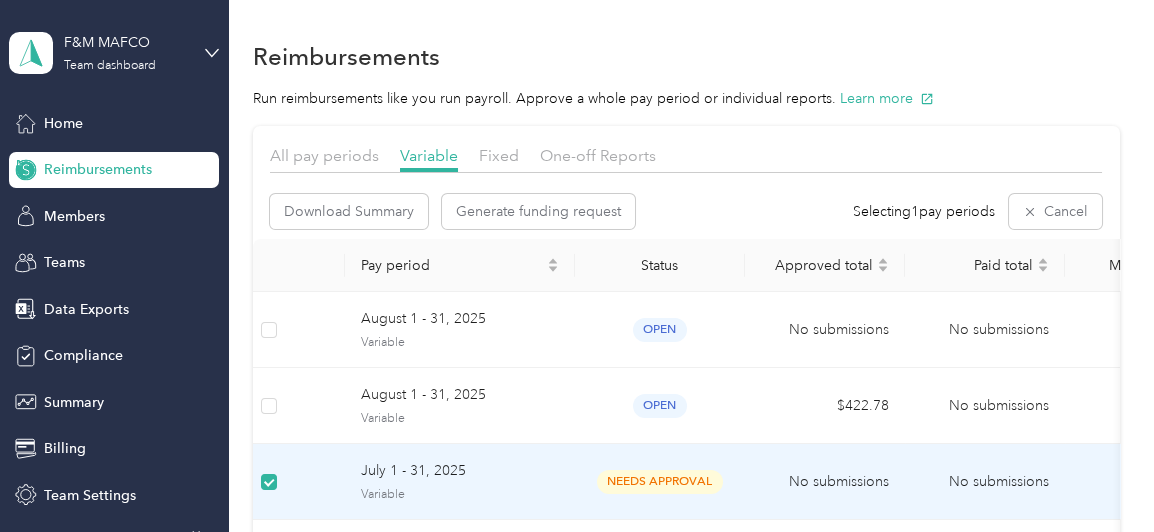 click on "July 1 - 31, 2025" at bounding box center [460, 471] 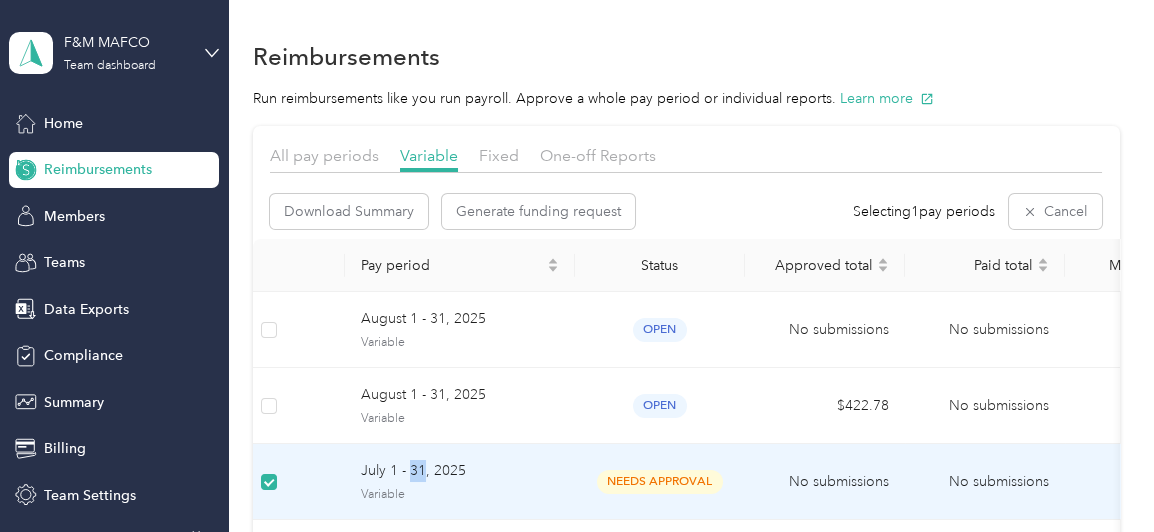 click on "July 1 - 31, 2025" at bounding box center [460, 471] 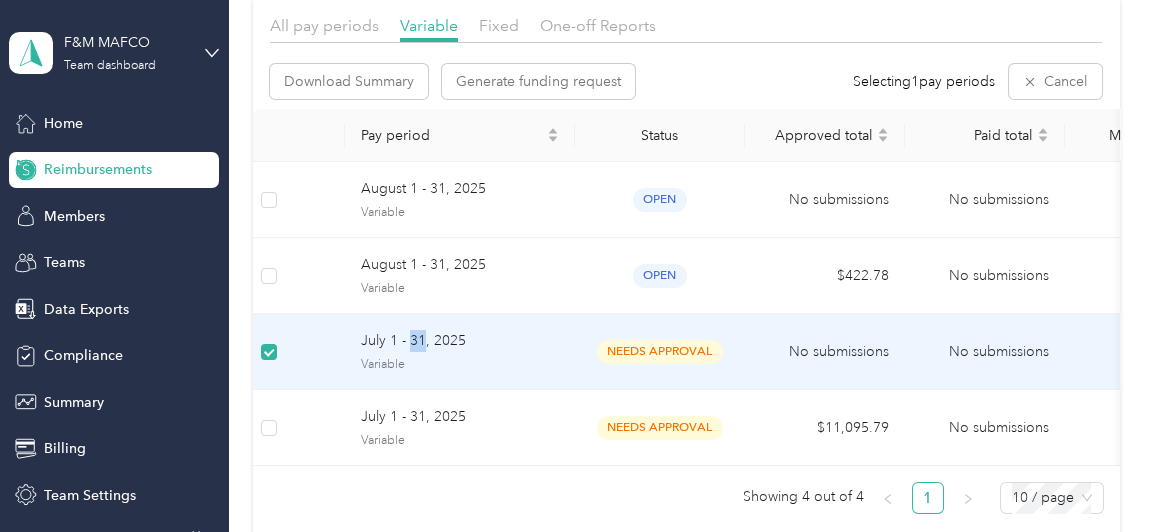 scroll, scrollTop: 134, scrollLeft: 0, axis: vertical 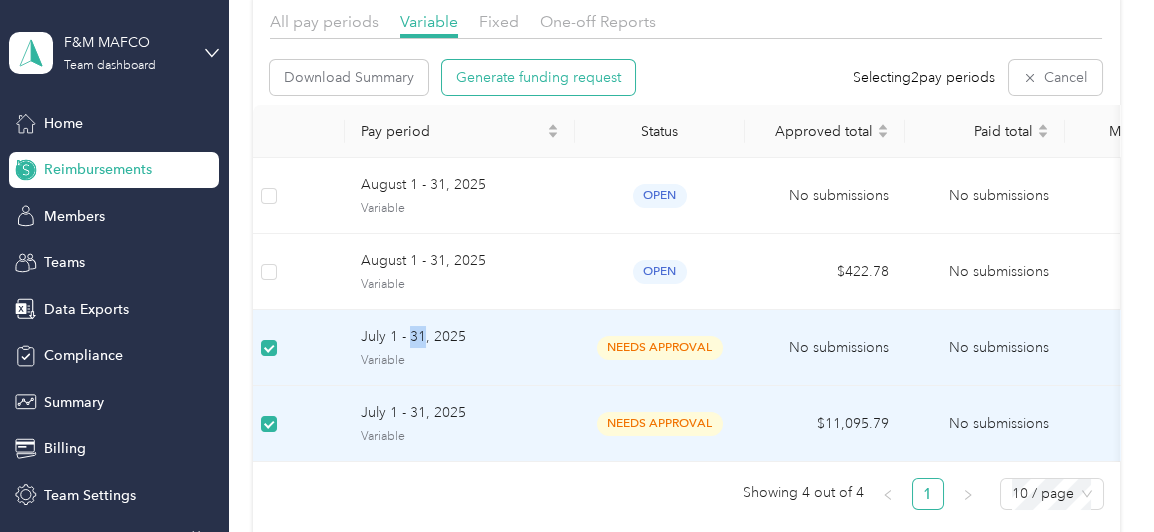 drag, startPoint x: 630, startPoint y: 68, endPoint x: 603, endPoint y: 80, distance: 29.546574 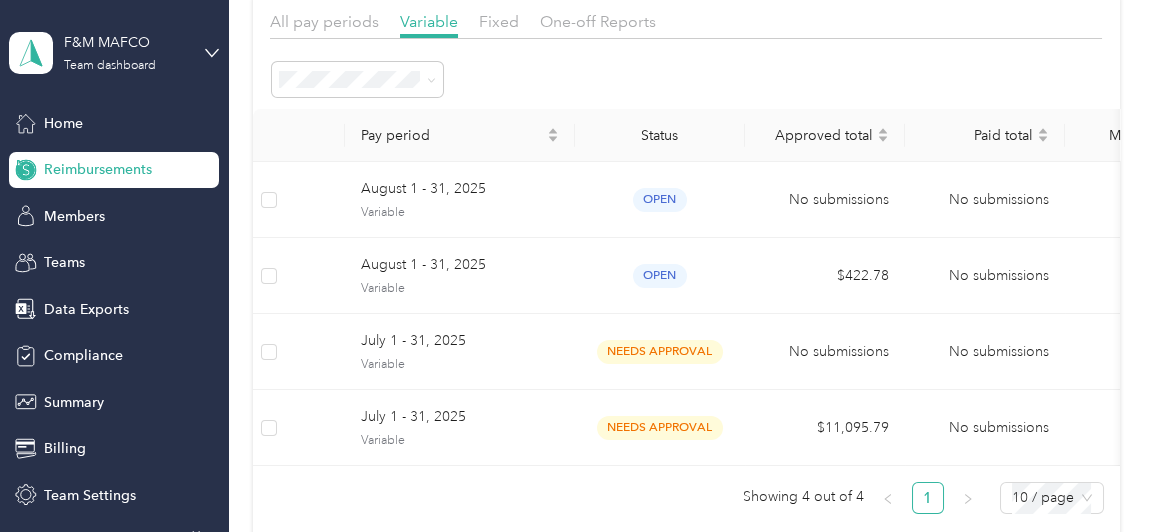 click on "Reimbursements Run reimbursements like you run payroll. Approve a whole pay period or individual reports.   Learn more All pay periods Variable Fixed One-off Reports Pay period Status Approved total Paid total Mileage total Next deadline Programs Total reports                     August 1 - 31, 2025 Variable open No submissions No submissions 0 mi Submit by   9/4/25 F&M CPM + Compliance 0 August 1 - 31, 2025 Variable open $422.78 No submissions 1,243.1 mi Submit by   9/4/25 FAVR Age Out Group 2024 + 2  more 1 July 1 - 31, 2025 Variable needs payment No submissions No submissions 0 mi Pay by   8/15/25 F&M CPM + Compliance 0 July 1 - 31, 2025 Variable needs payment $17,712.69 No submissions 52,266.14 mi Pay by   8/15/25 FAVR Age Out Group 2024 + 2  more 11 Showing 4 out of 4 1 10 / page" at bounding box center [686, 261] 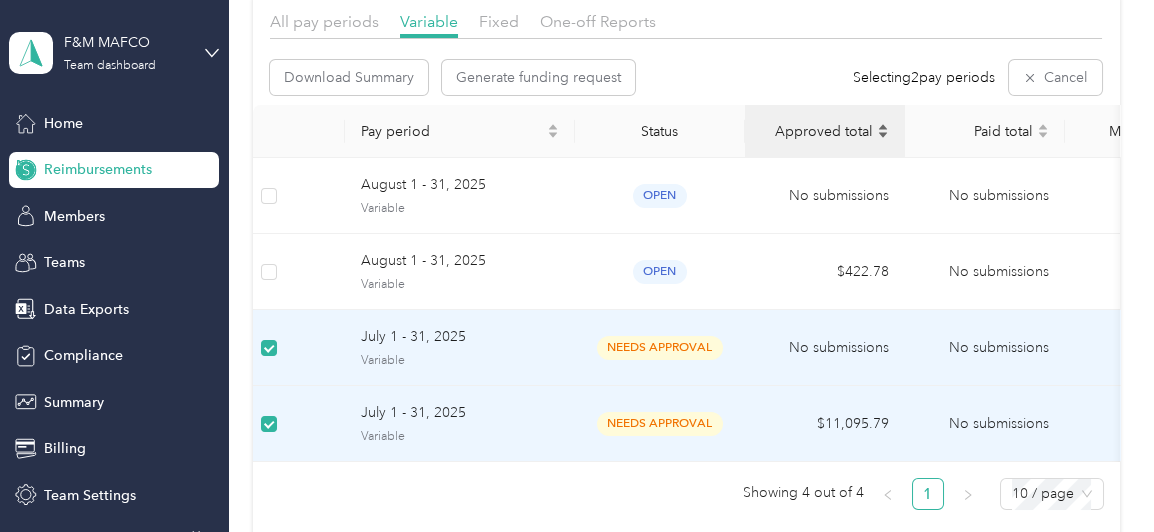 click on "Approved total" at bounding box center [817, 131] 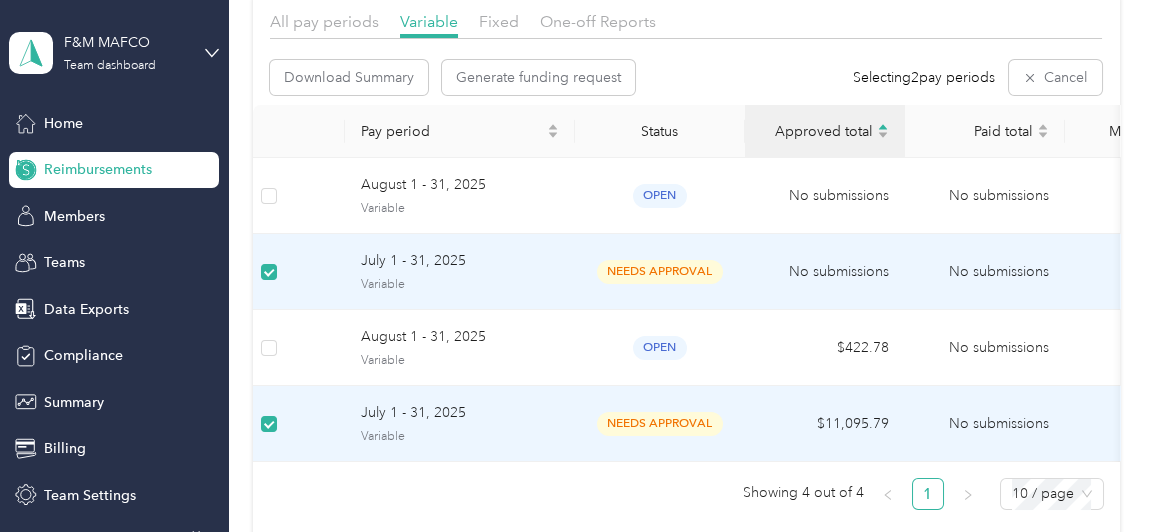 scroll, scrollTop: 132, scrollLeft: 0, axis: vertical 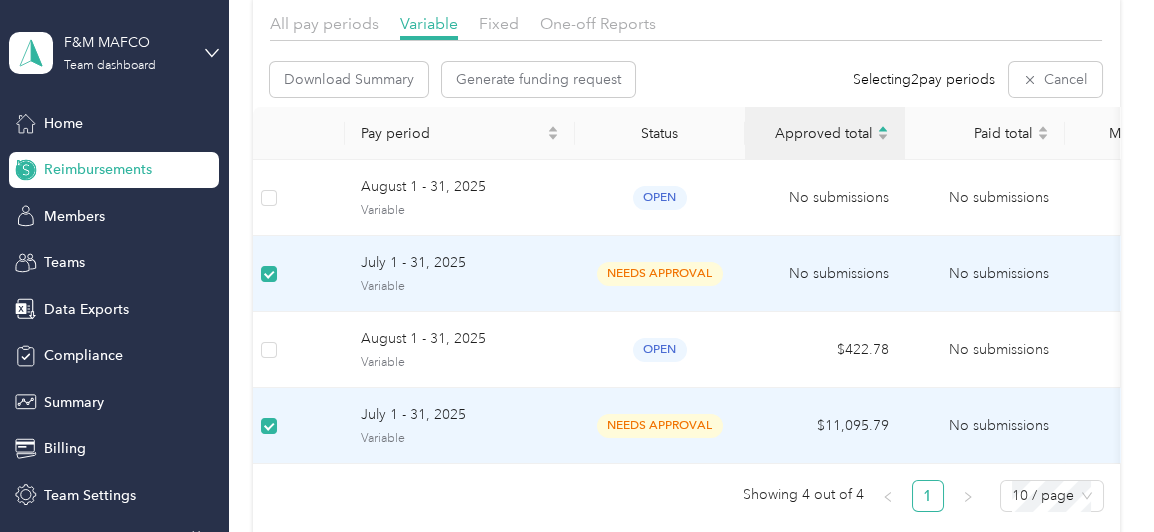 click on "Variable" at bounding box center (460, 439) 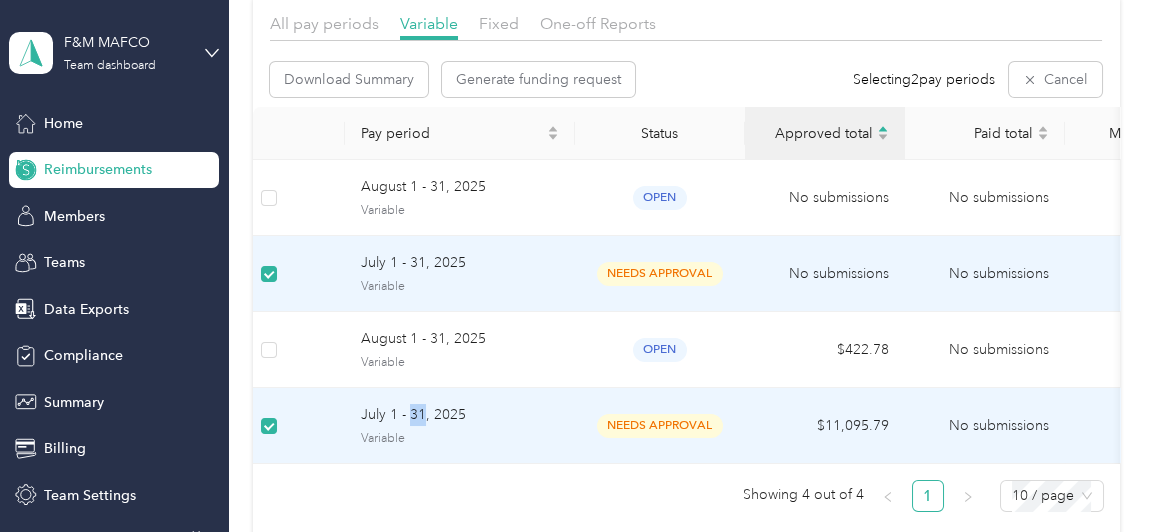click on "July 1 - 31, 2025" at bounding box center (460, 415) 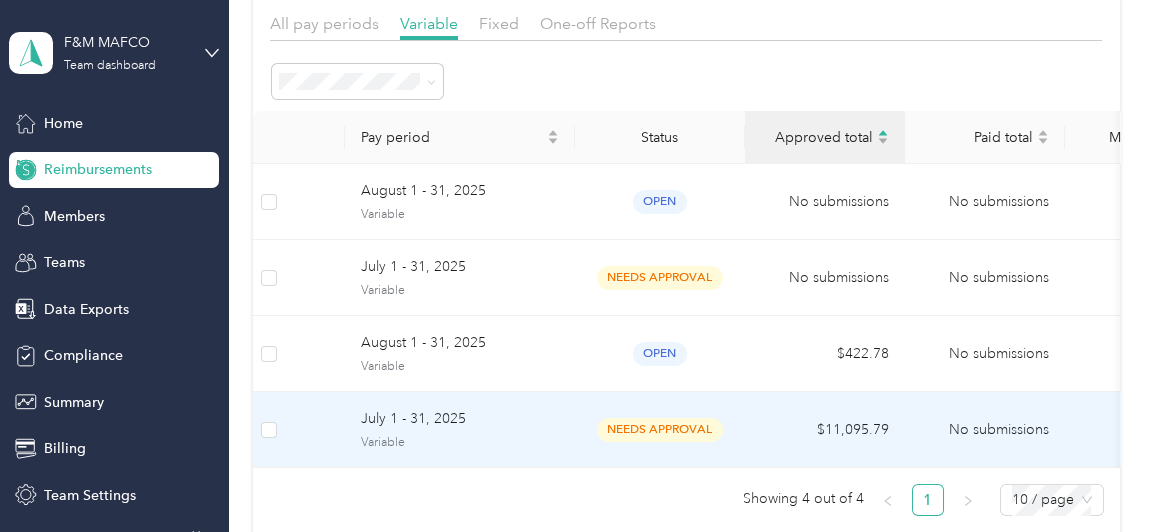 click on "July 1 - 31, 2025" at bounding box center [460, 419] 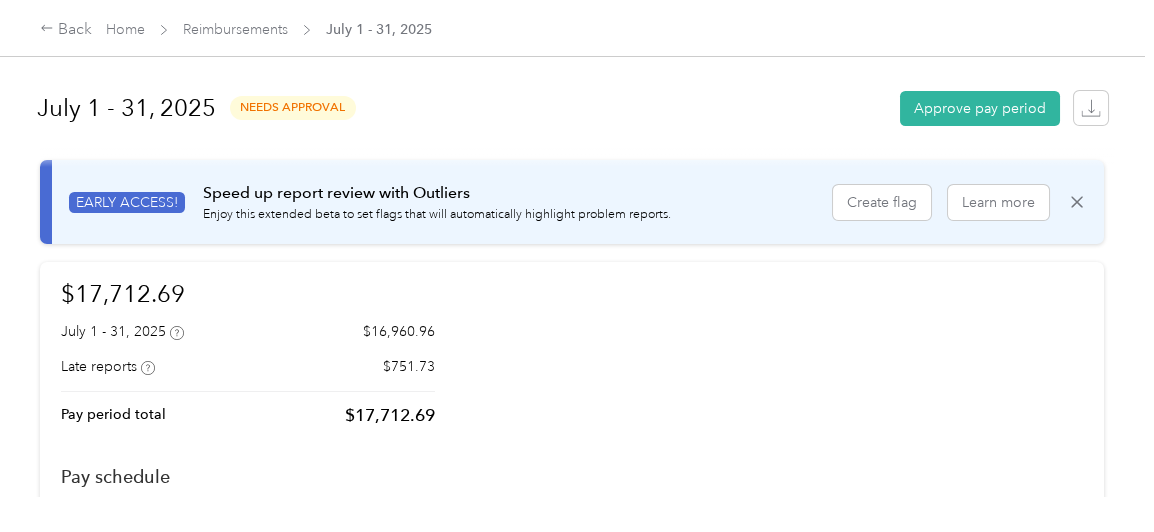 click on "Reimbursements July 1 - 31, 2025" at bounding box center (577, 28) 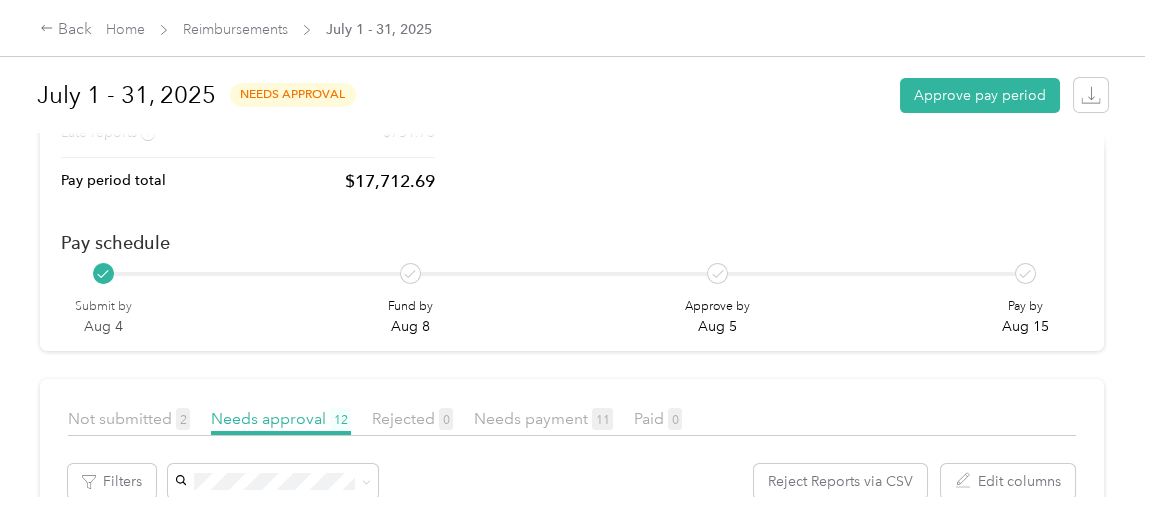 scroll, scrollTop: 272, scrollLeft: 0, axis: vertical 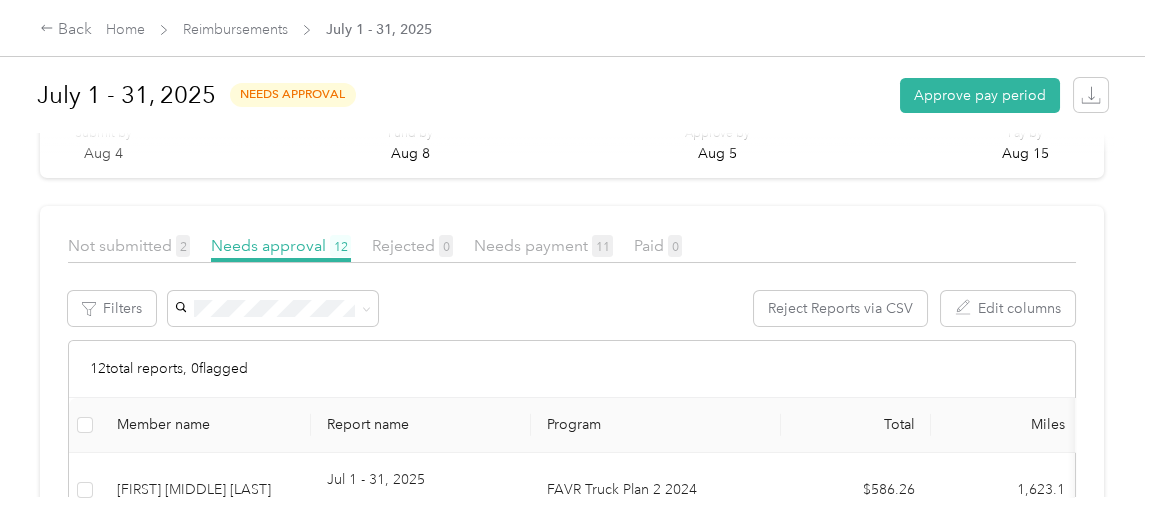 drag, startPoint x: 1136, startPoint y: 159, endPoint x: 1126, endPoint y: 205, distance: 47.07441 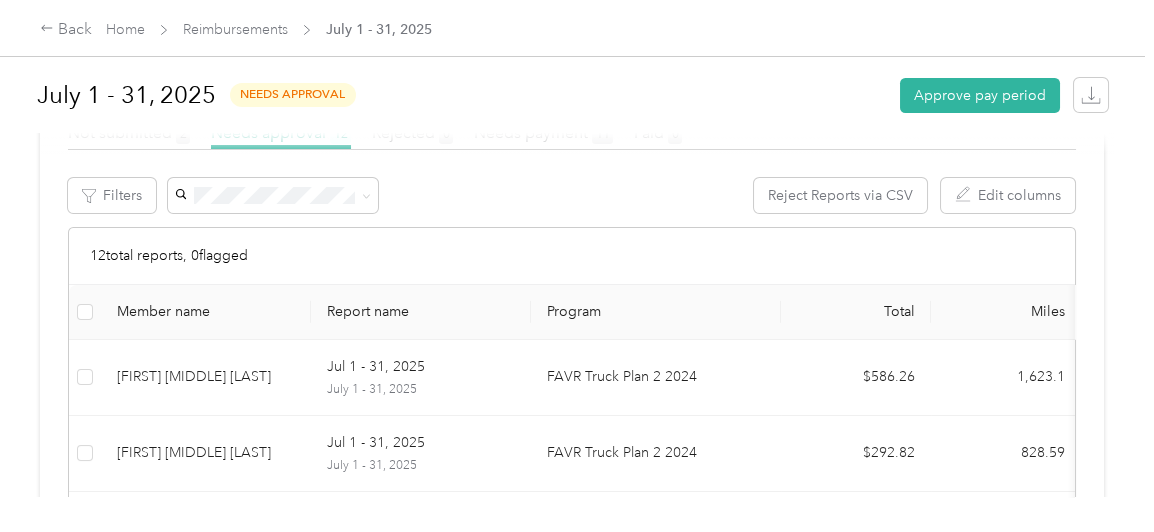 scroll, scrollTop: 476, scrollLeft: 0, axis: vertical 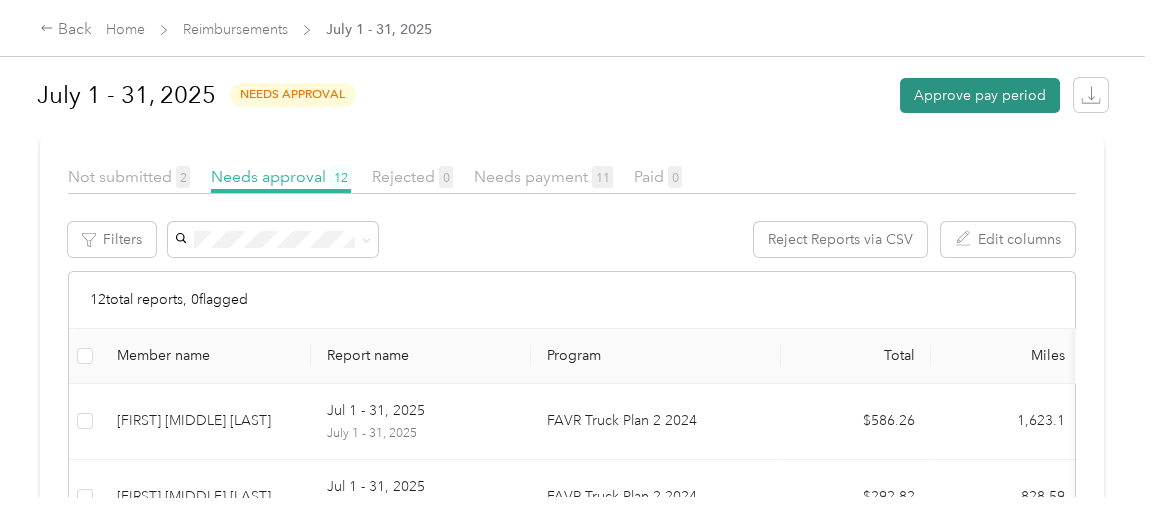 click on "Approve pay period" at bounding box center [980, 95] 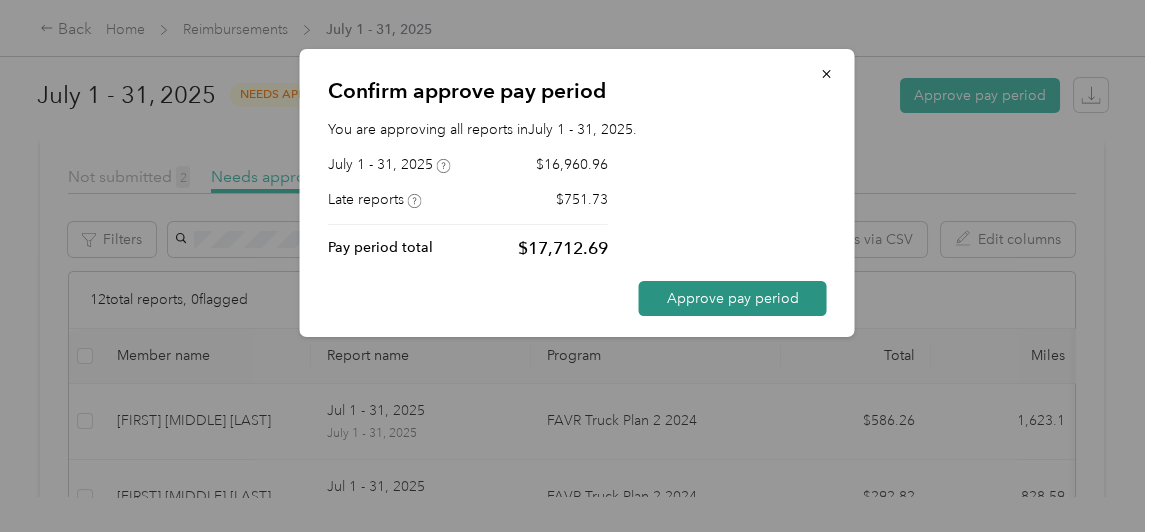 click on "Approve pay period" at bounding box center [733, 298] 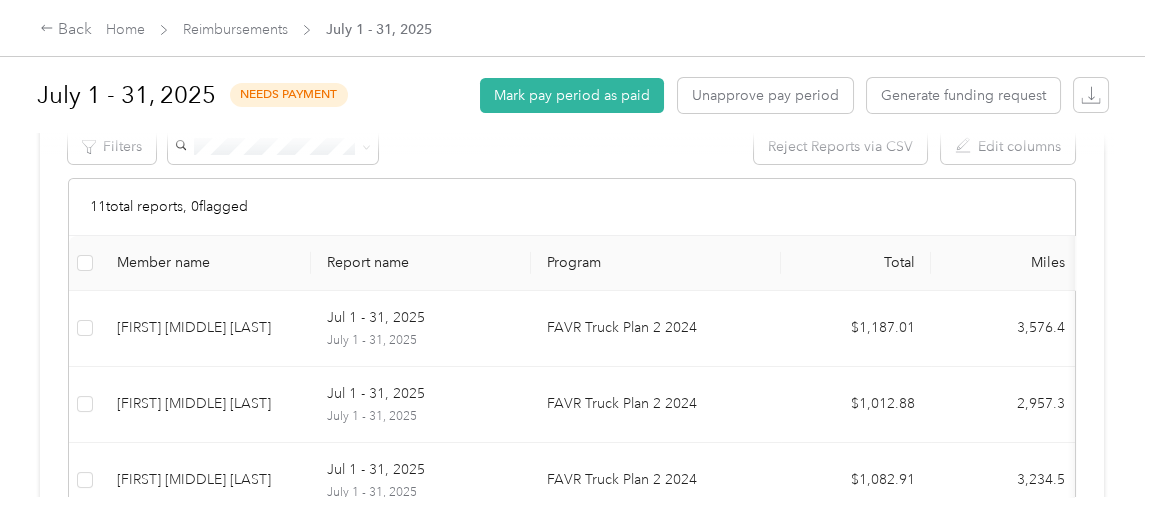 scroll, scrollTop: 626, scrollLeft: 0, axis: vertical 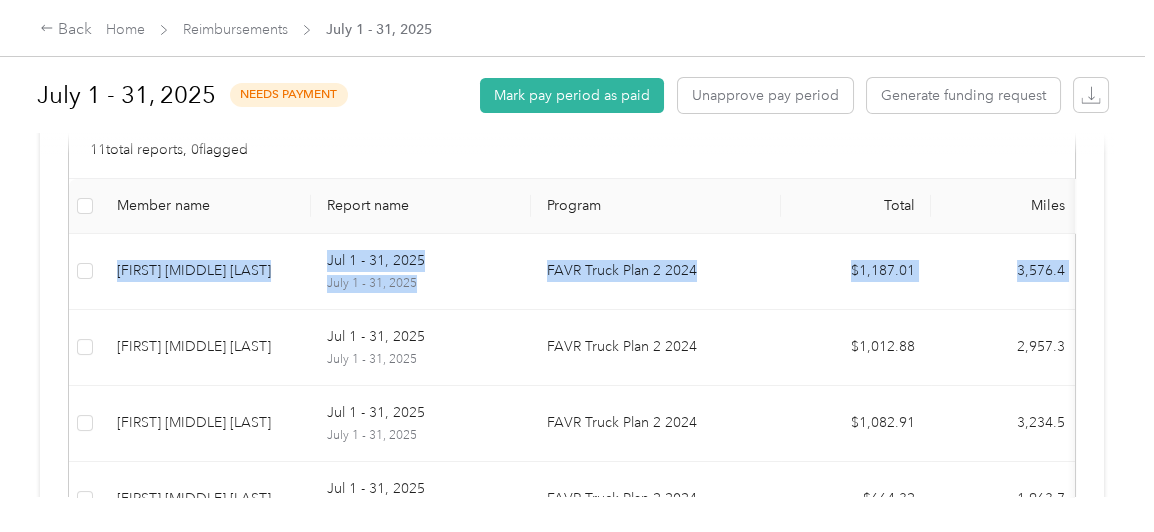 drag, startPoint x: 1134, startPoint y: 214, endPoint x: 1139, endPoint y: 255, distance: 41.303753 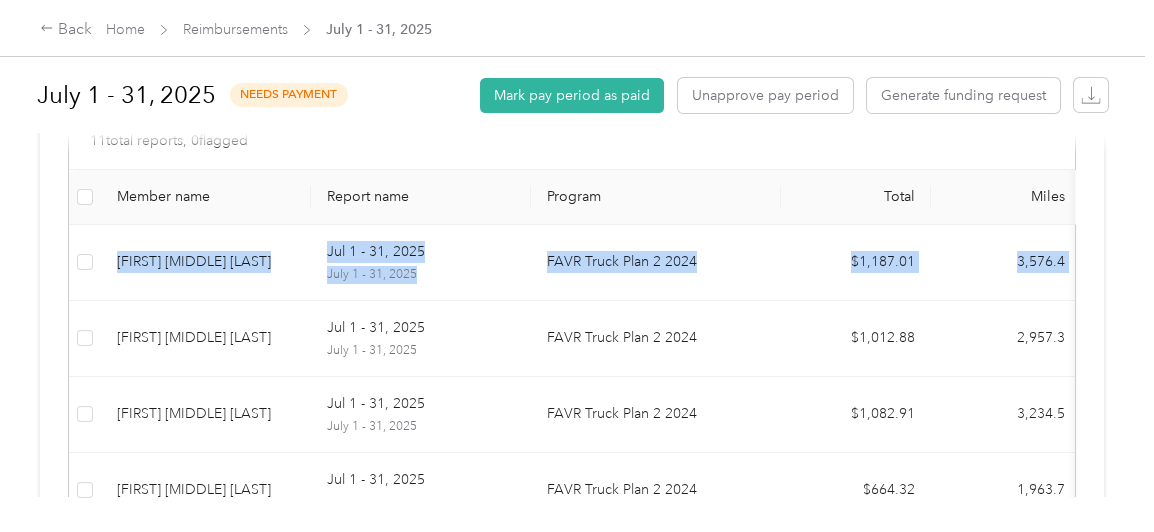 scroll, scrollTop: 616, scrollLeft: 0, axis: vertical 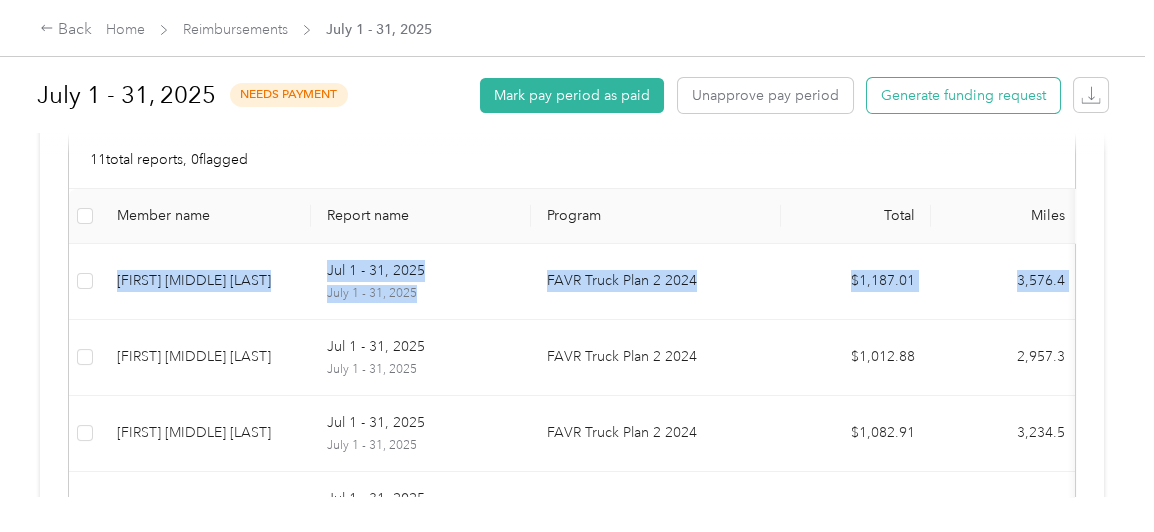 click on "Generate funding request" at bounding box center (963, 95) 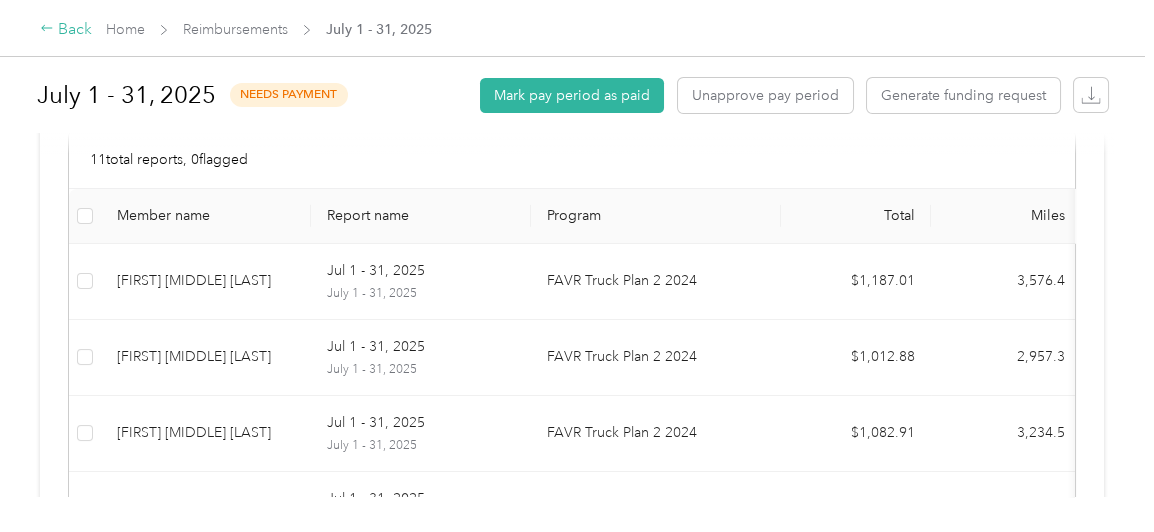 click on "Back" at bounding box center [66, 30] 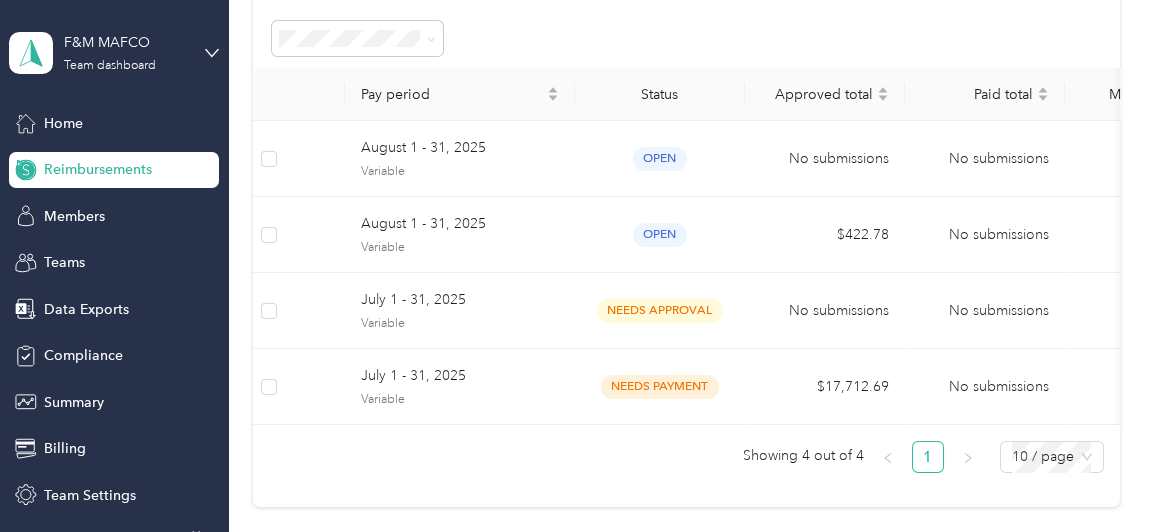 scroll, scrollTop: 178, scrollLeft: 0, axis: vertical 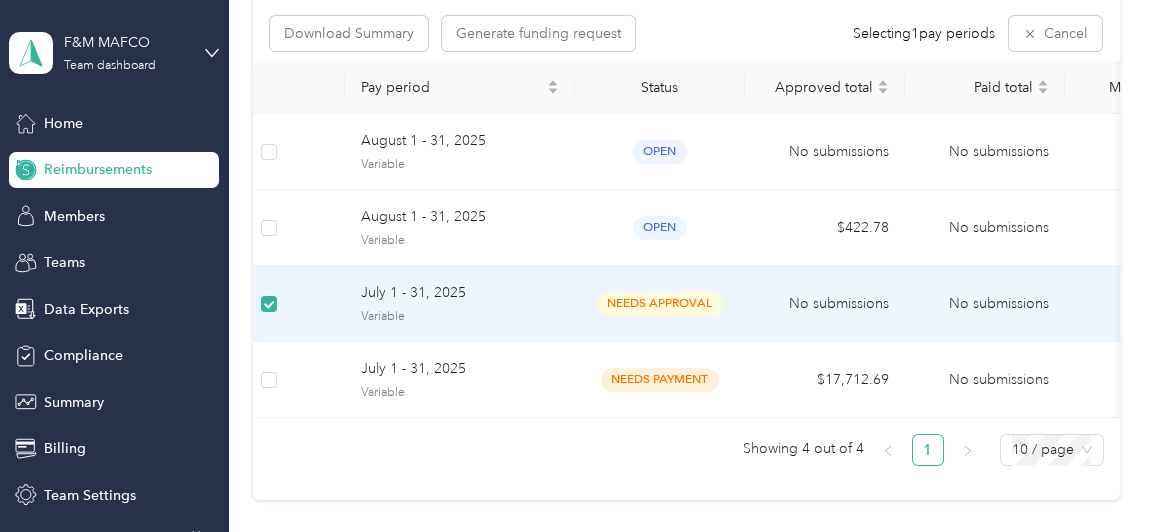 click on "July 1 - 31, 2025" at bounding box center [460, 293] 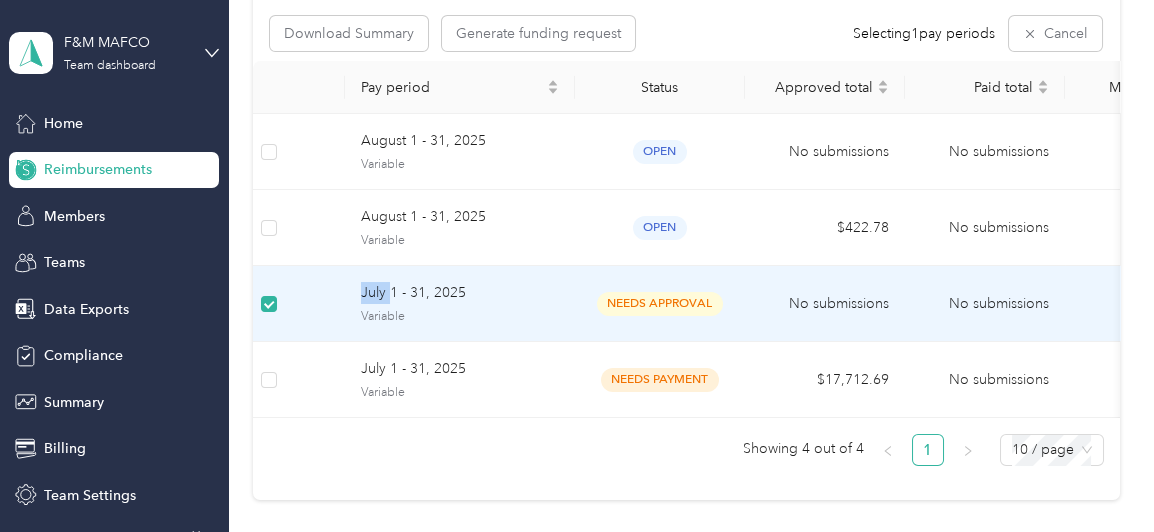 click on "July 1 - 31, 2025" at bounding box center (460, 293) 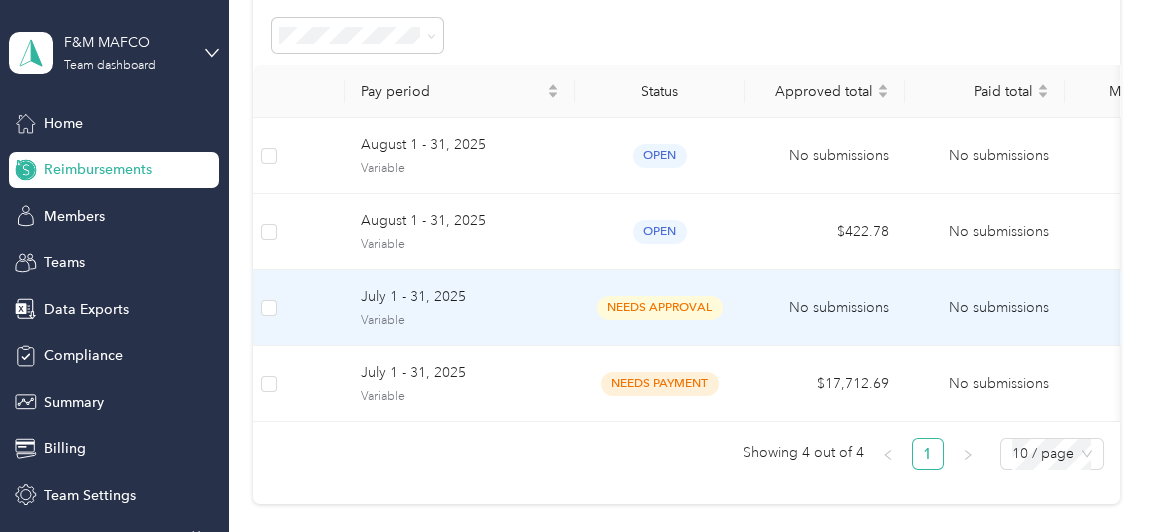 click at bounding box center (269, 308) 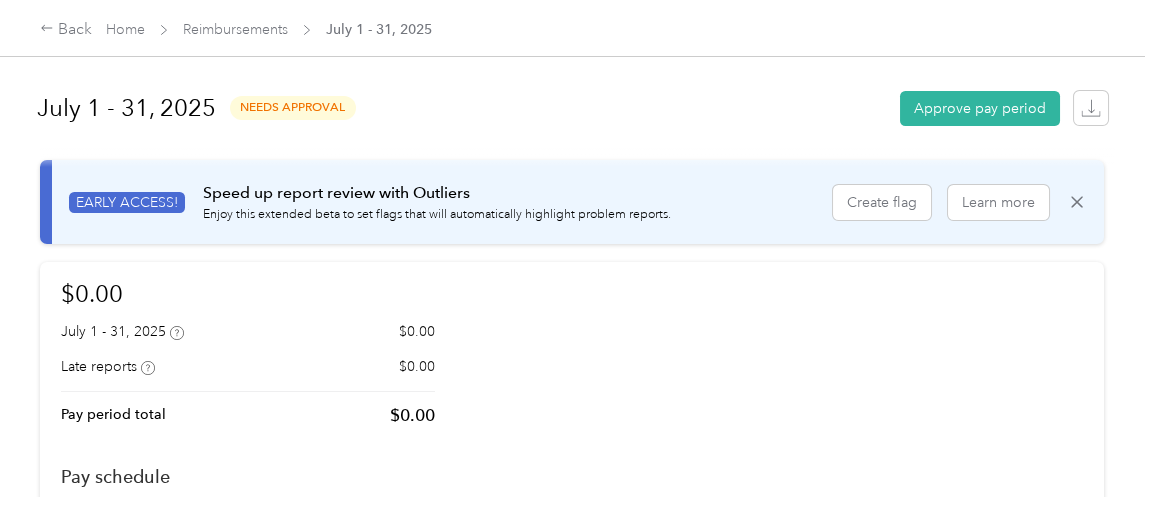click on "$0.00" at bounding box center [248, 293] 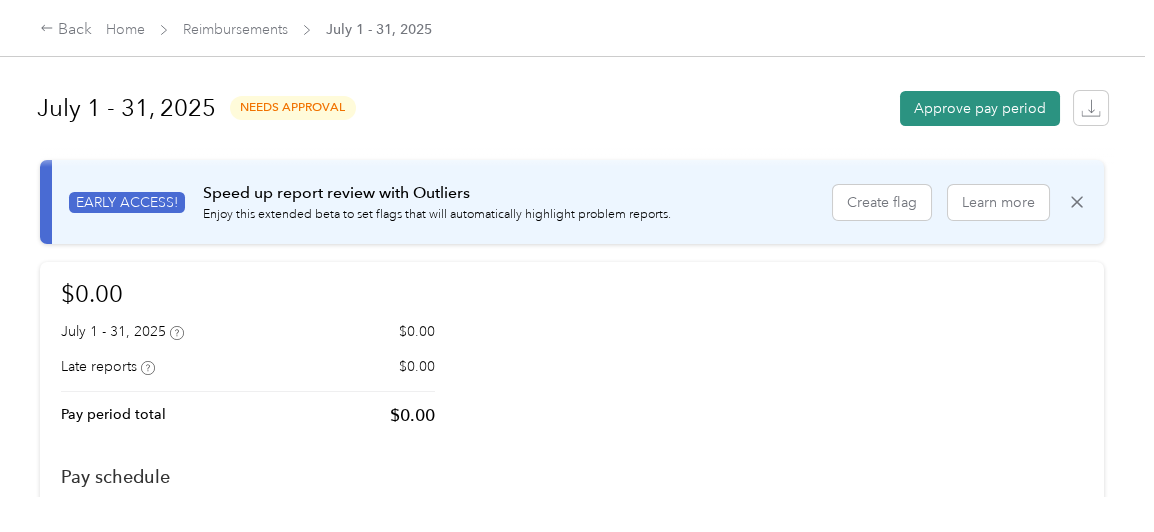 click on "Approve pay period" at bounding box center [980, 108] 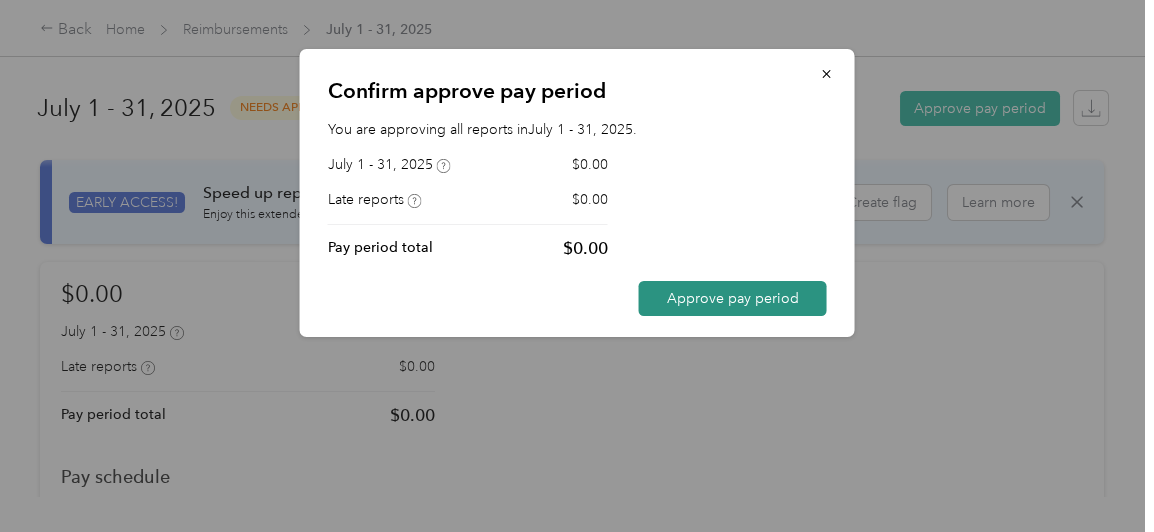 click on "Approve pay period" at bounding box center (733, 298) 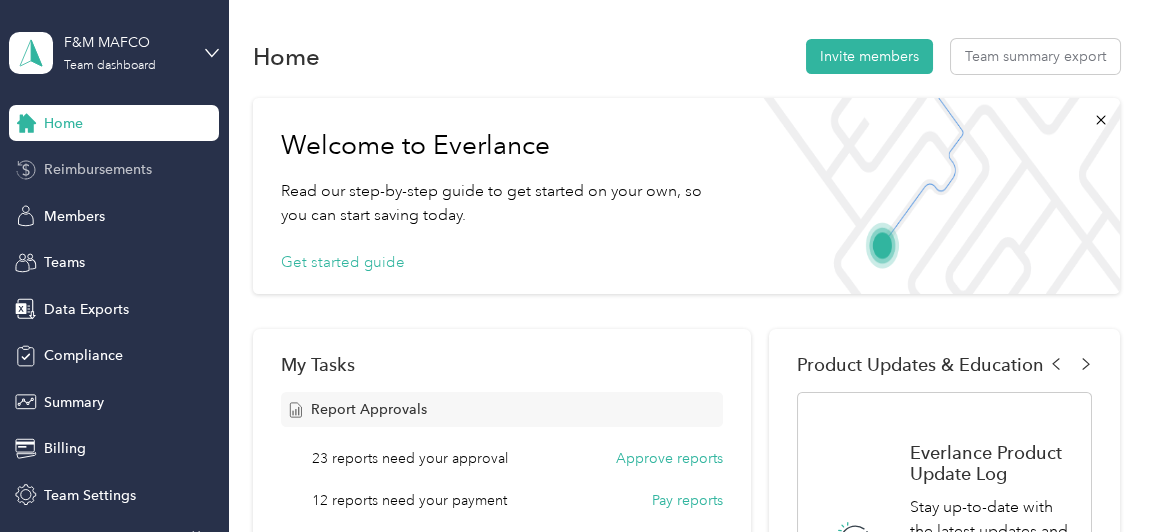 click on "Reimbursements" at bounding box center (114, 170) 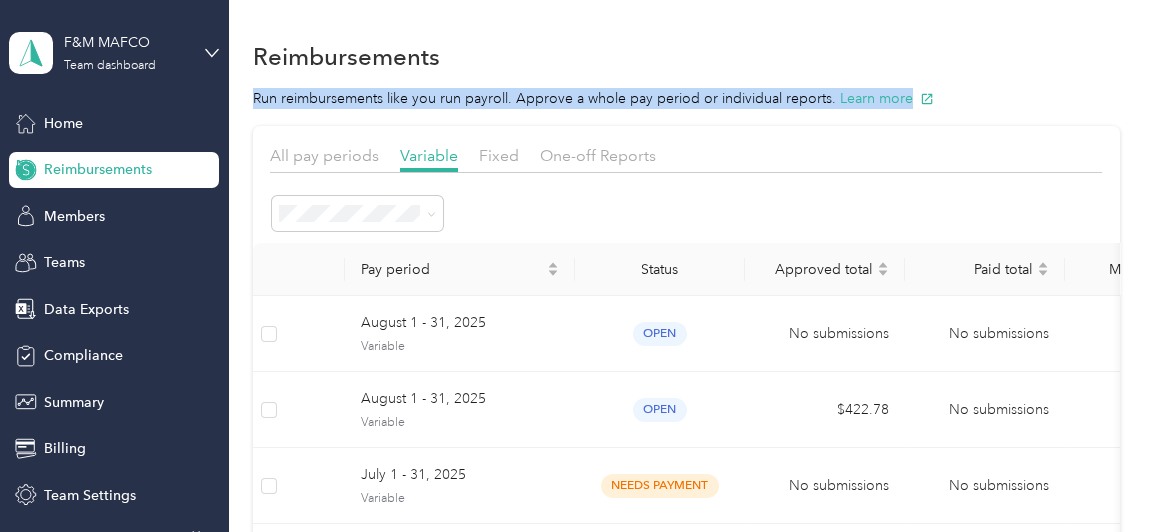 drag, startPoint x: 1138, startPoint y: 69, endPoint x: 1136, endPoint y: 93, distance: 24.083189 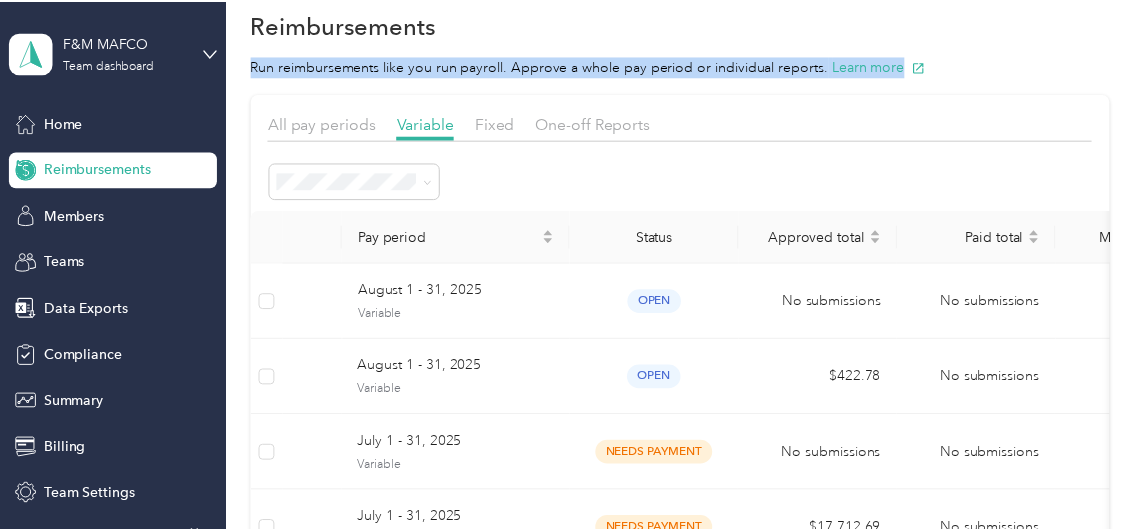scroll, scrollTop: 8, scrollLeft: 0, axis: vertical 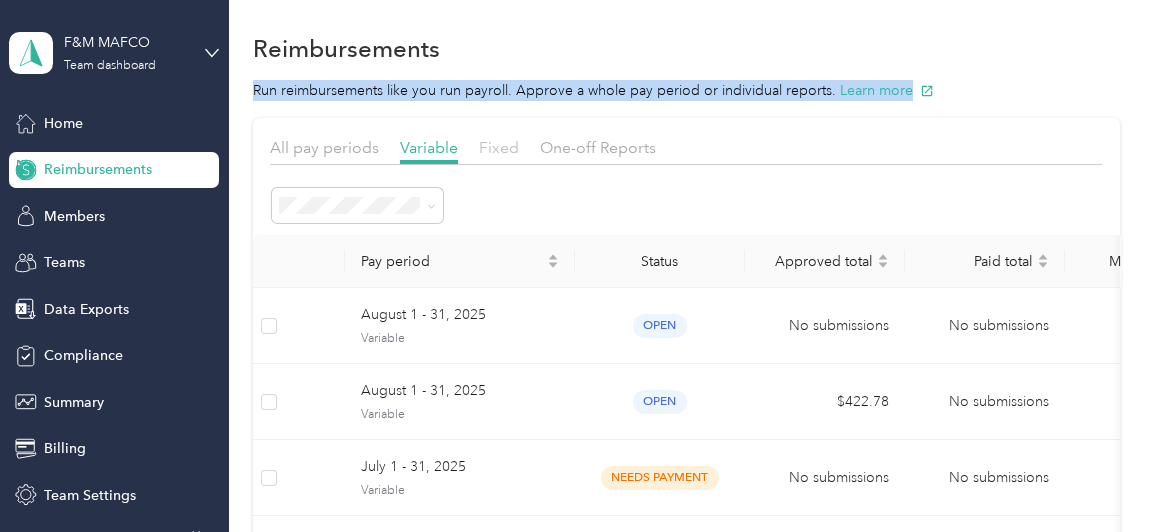 click on "Fixed" at bounding box center (499, 147) 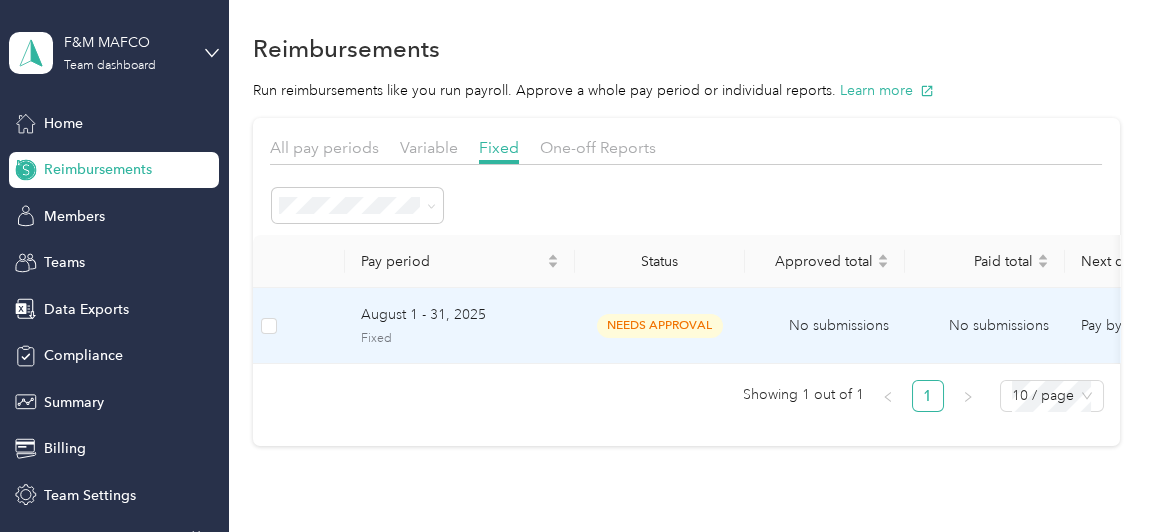 click on "Fixed" at bounding box center [460, 339] 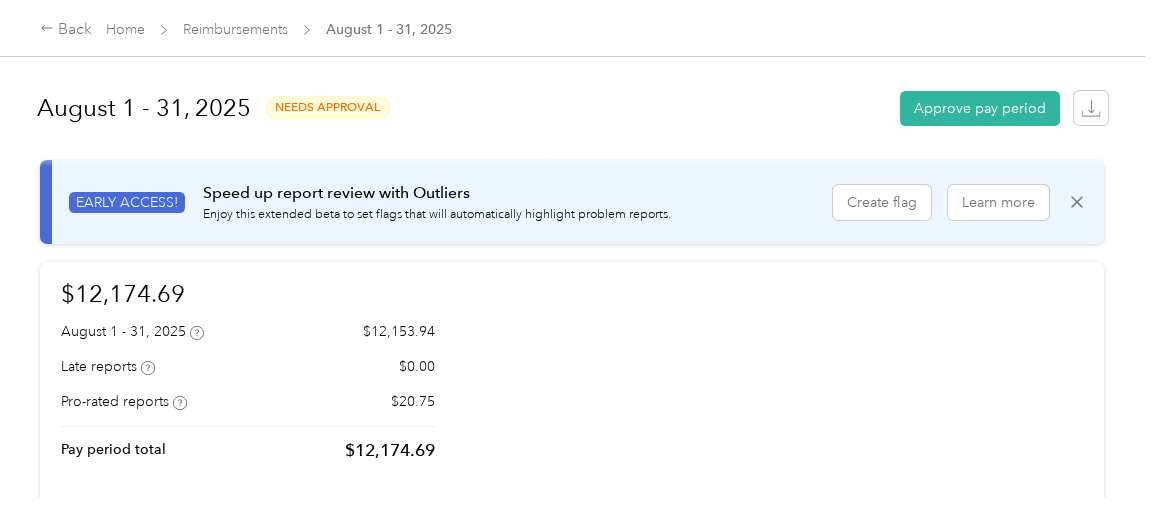 click on "$12,153.94" at bounding box center (399, 331) 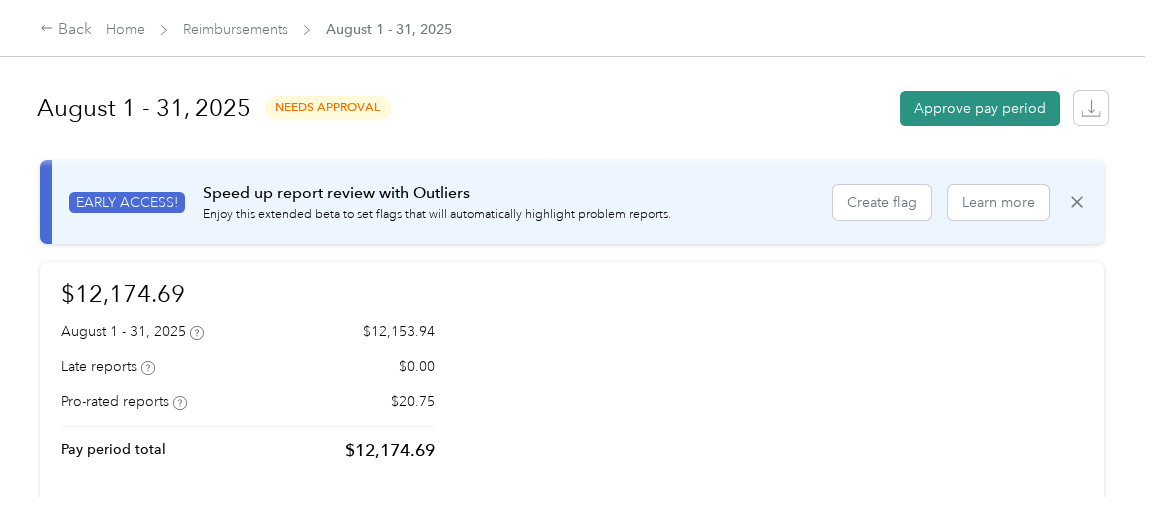 click on "Approve pay period" at bounding box center [980, 108] 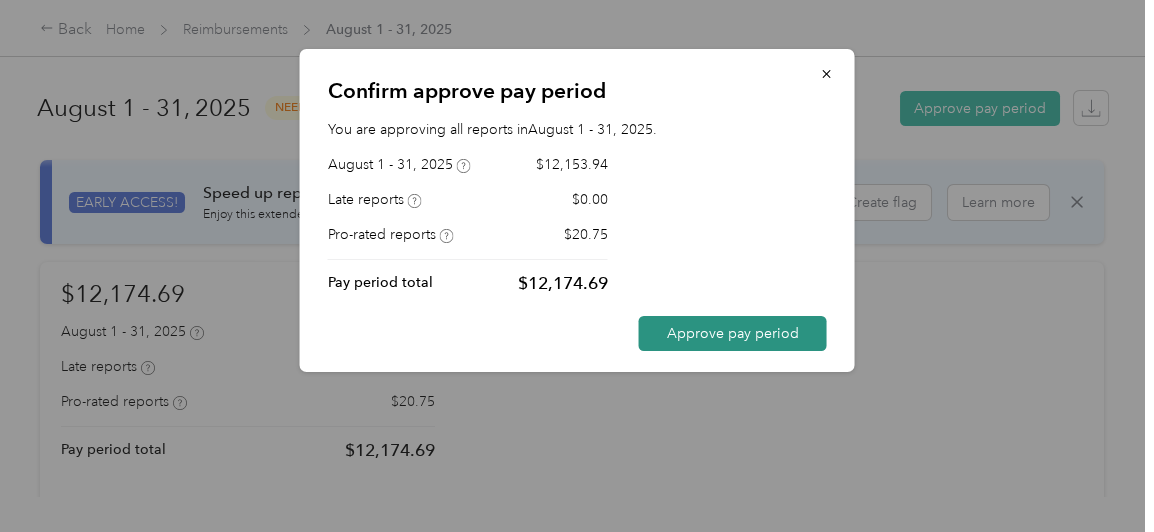 click on "Approve pay period" at bounding box center [733, 333] 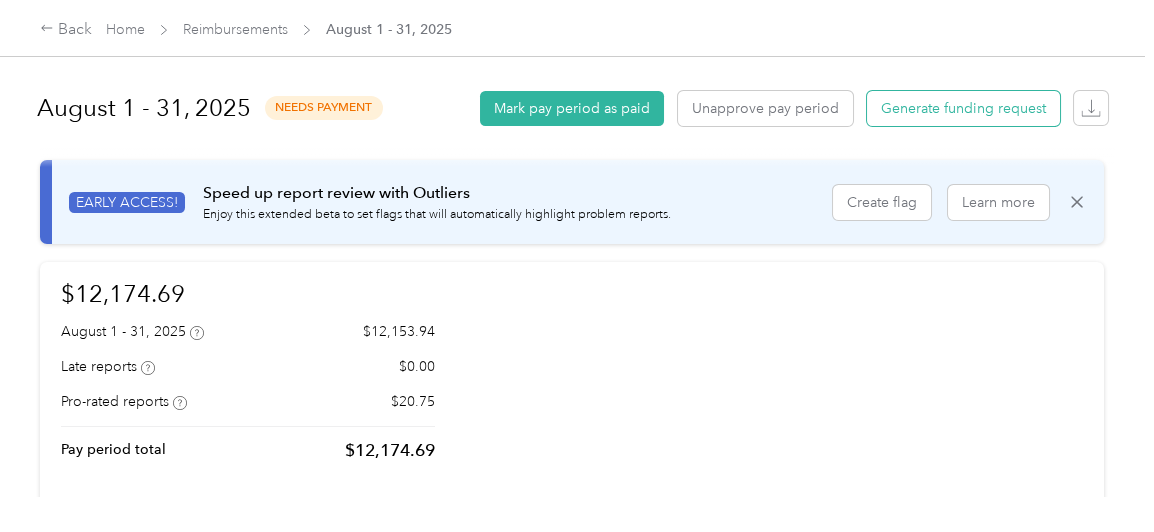 click on "Generate funding request" at bounding box center (963, 108) 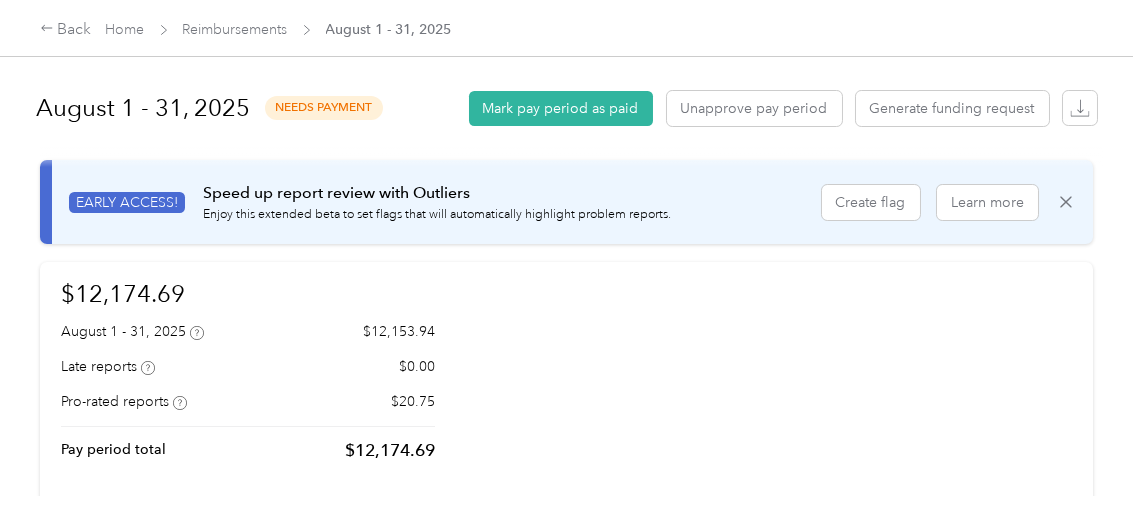 click on "Create flag Learn more" at bounding box center [958, 202] 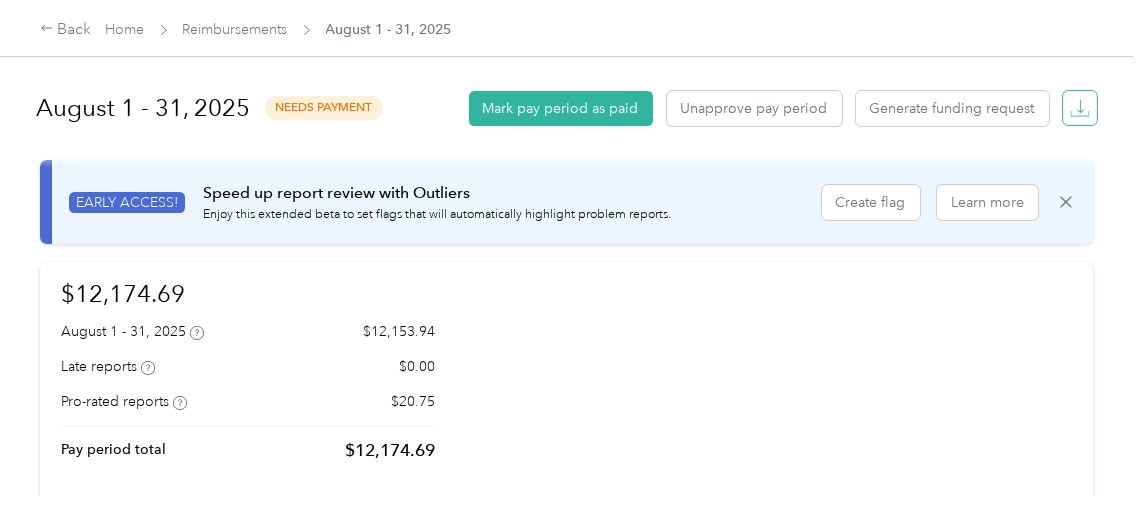 click 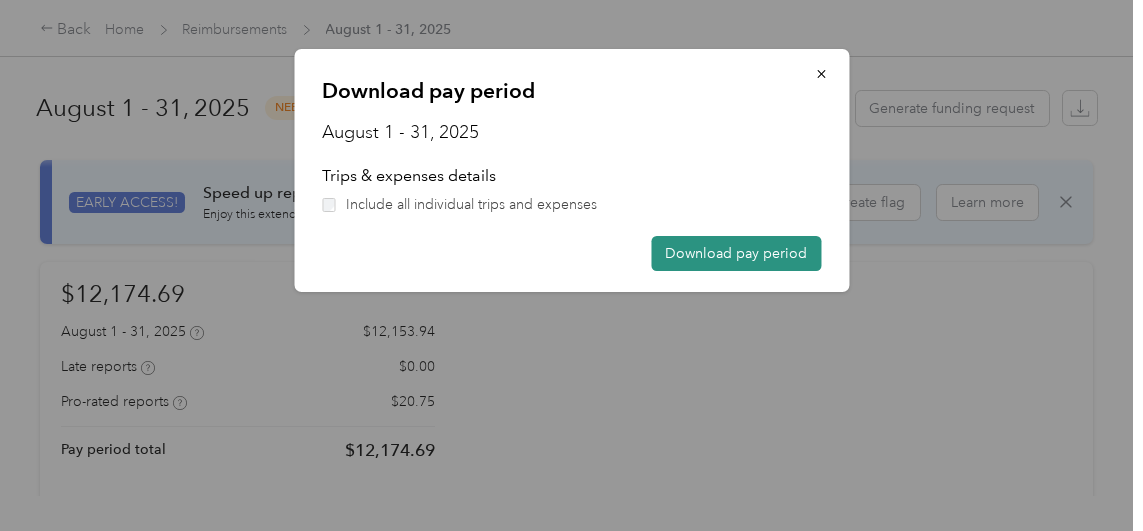 click on "Download pay period" at bounding box center [736, 253] 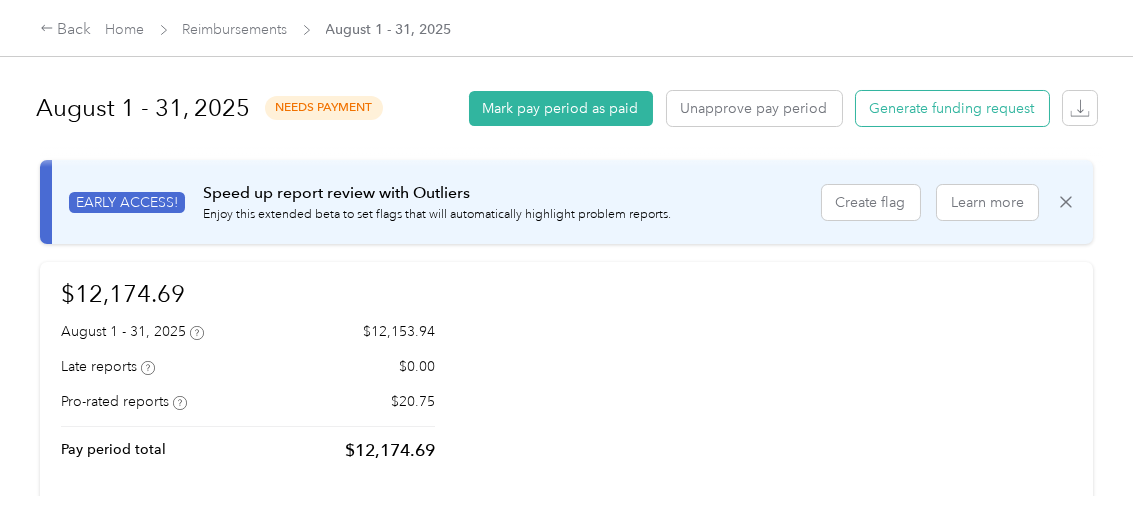 click on "Generate funding request" at bounding box center (952, 108) 